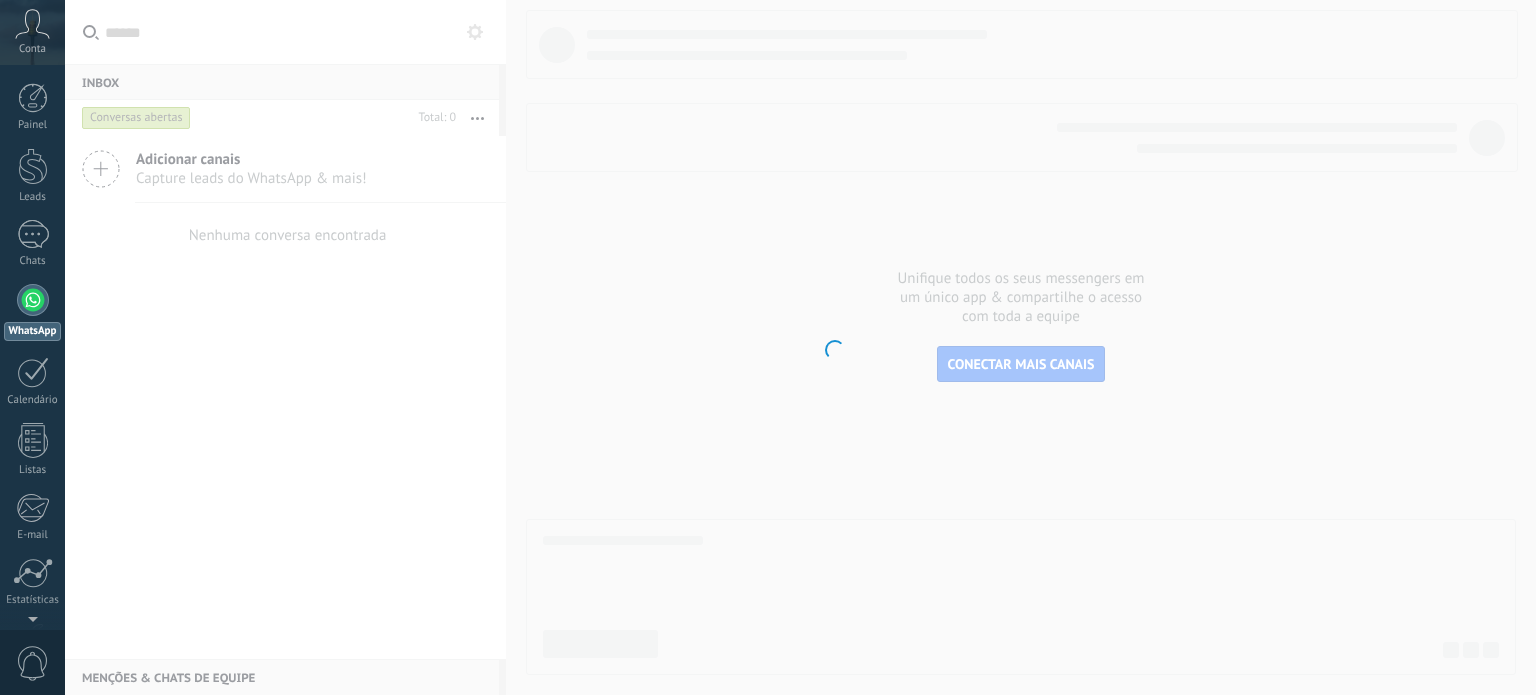 scroll, scrollTop: 0, scrollLeft: 0, axis: both 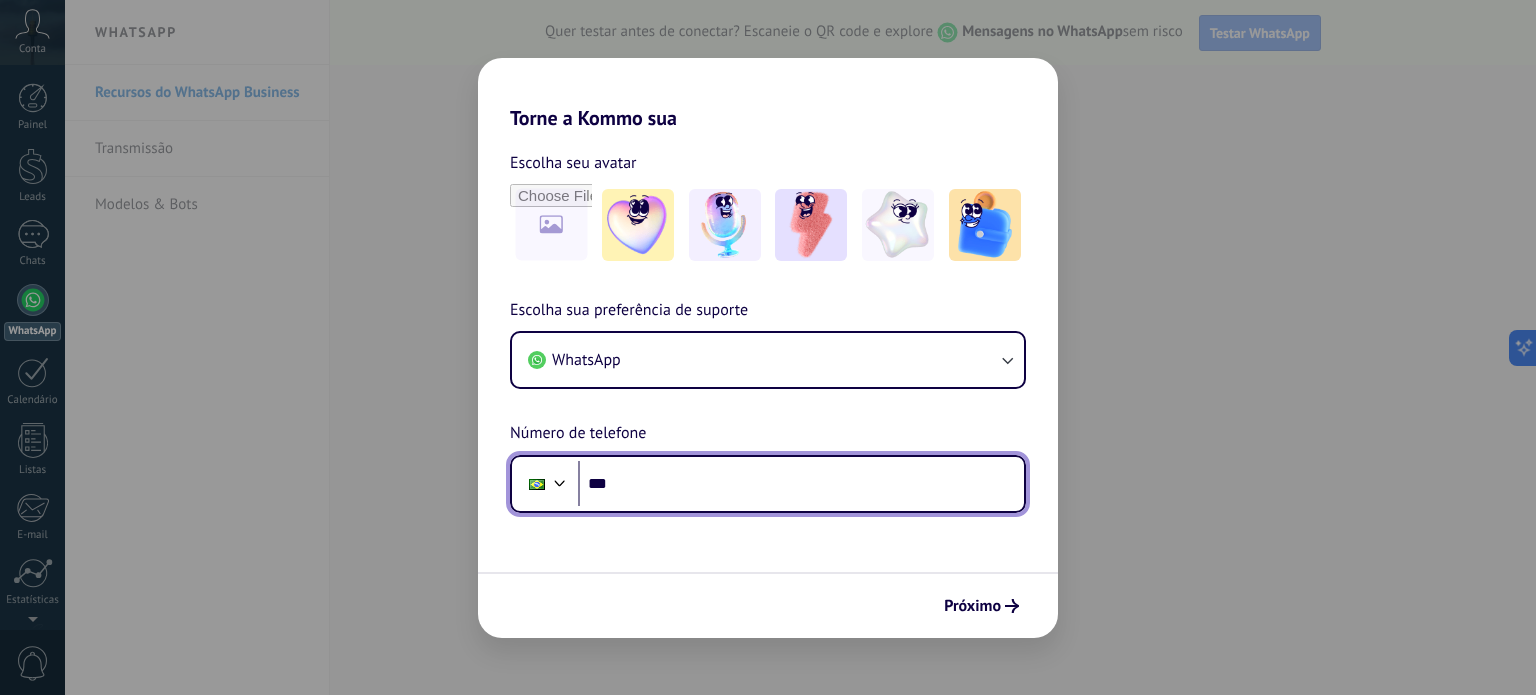 click on "***" at bounding box center [801, 484] 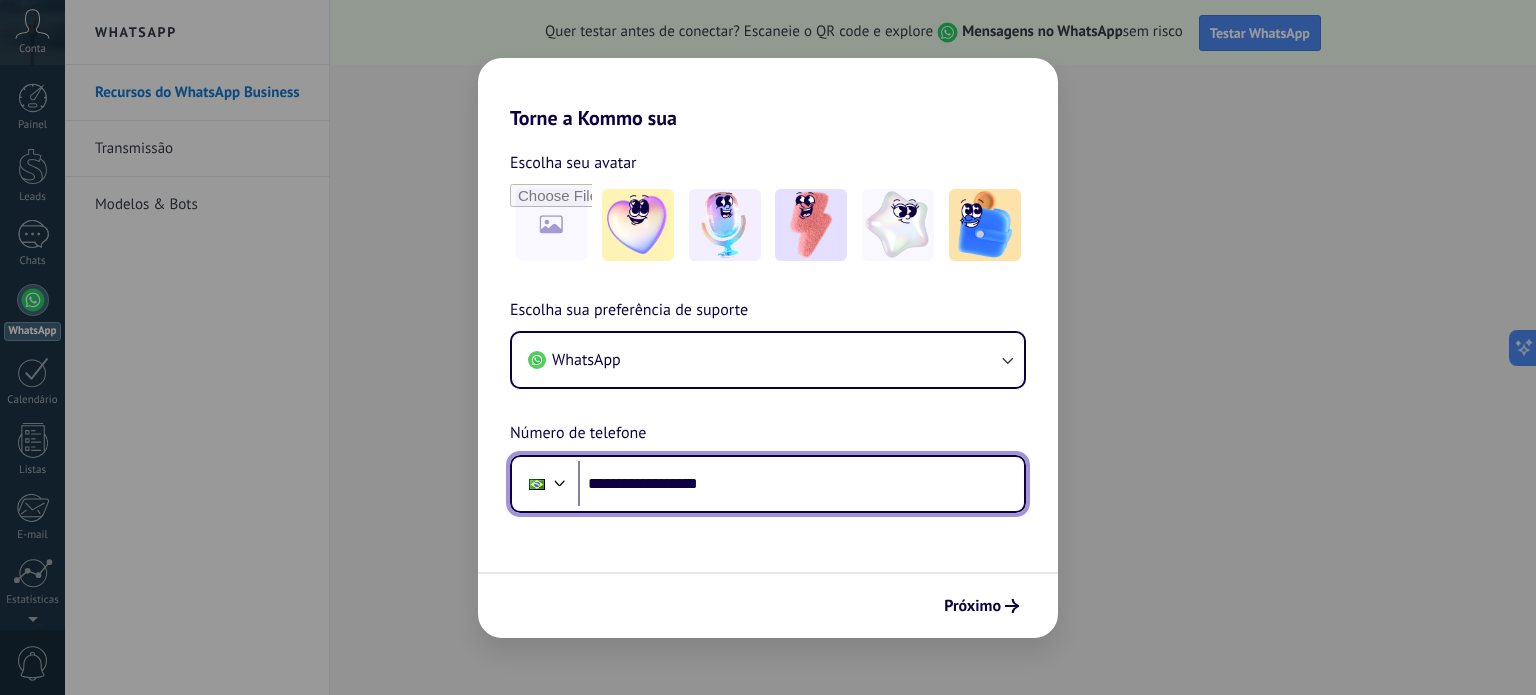 type on "**********" 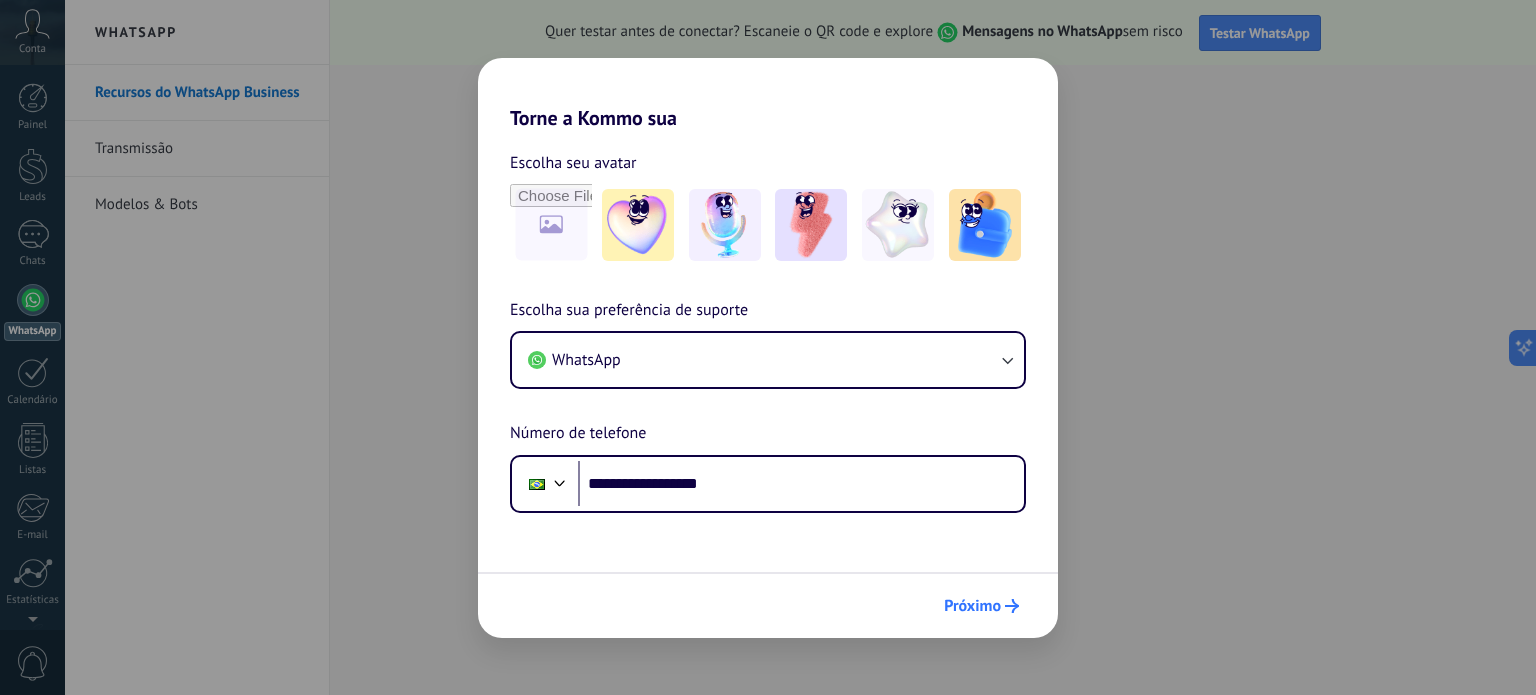 click on "Próximo" at bounding box center [972, 606] 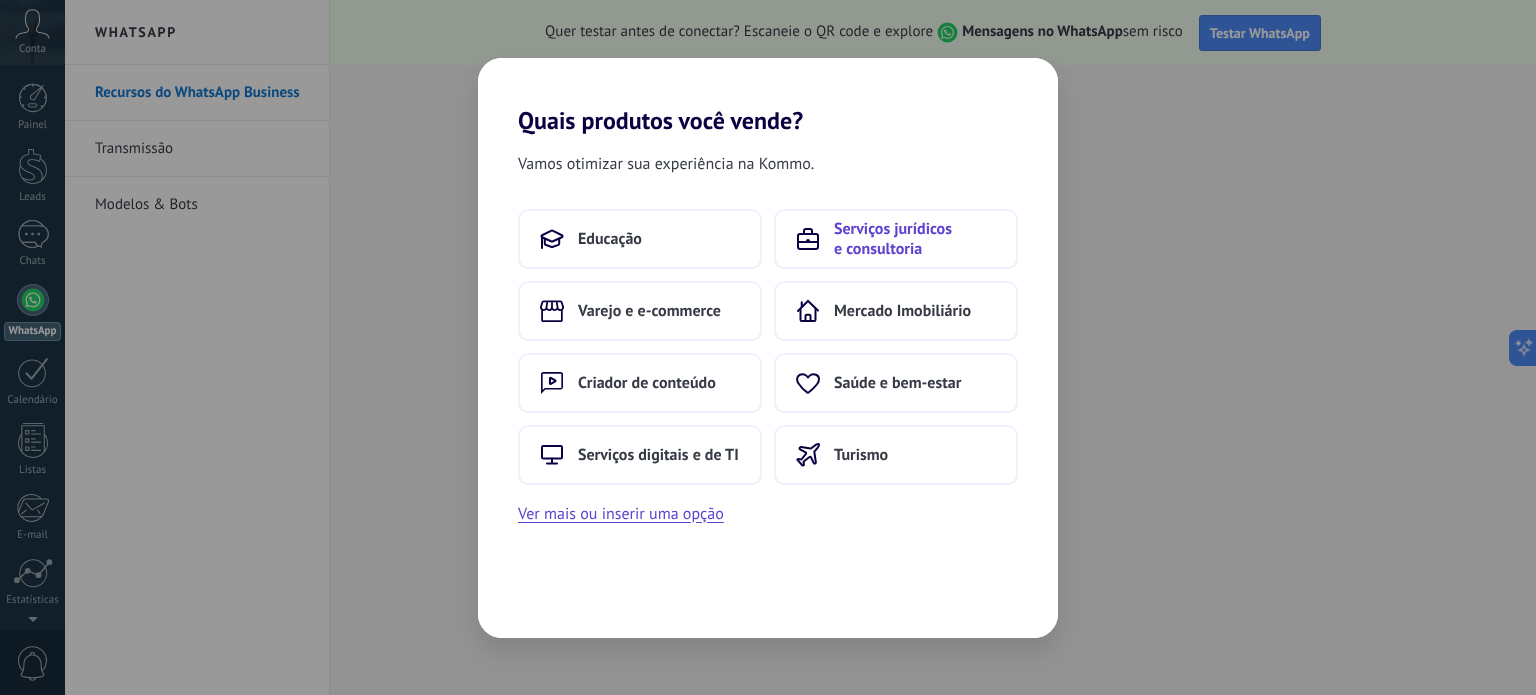 click on "Serviços jurídicos e consultoria" at bounding box center [610, 239] 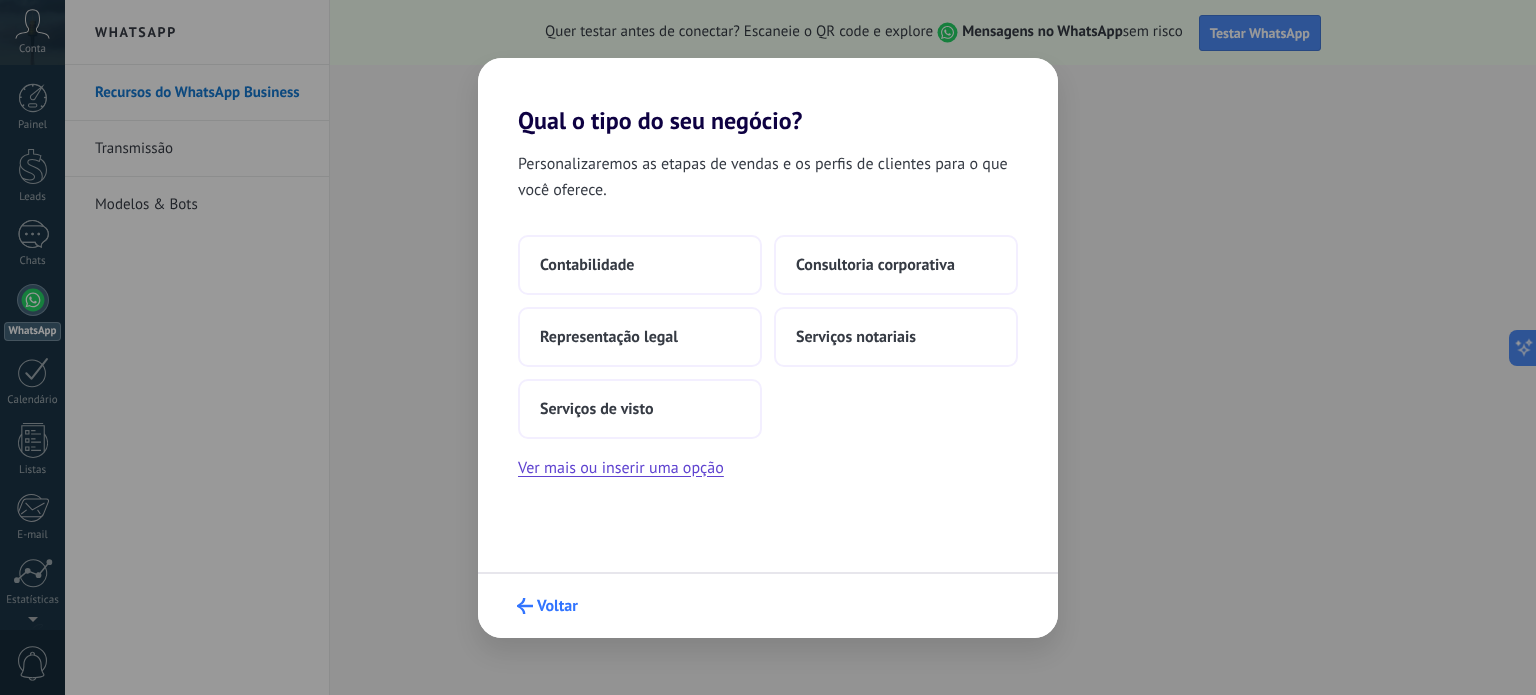 click on "Voltar" at bounding box center (557, 606) 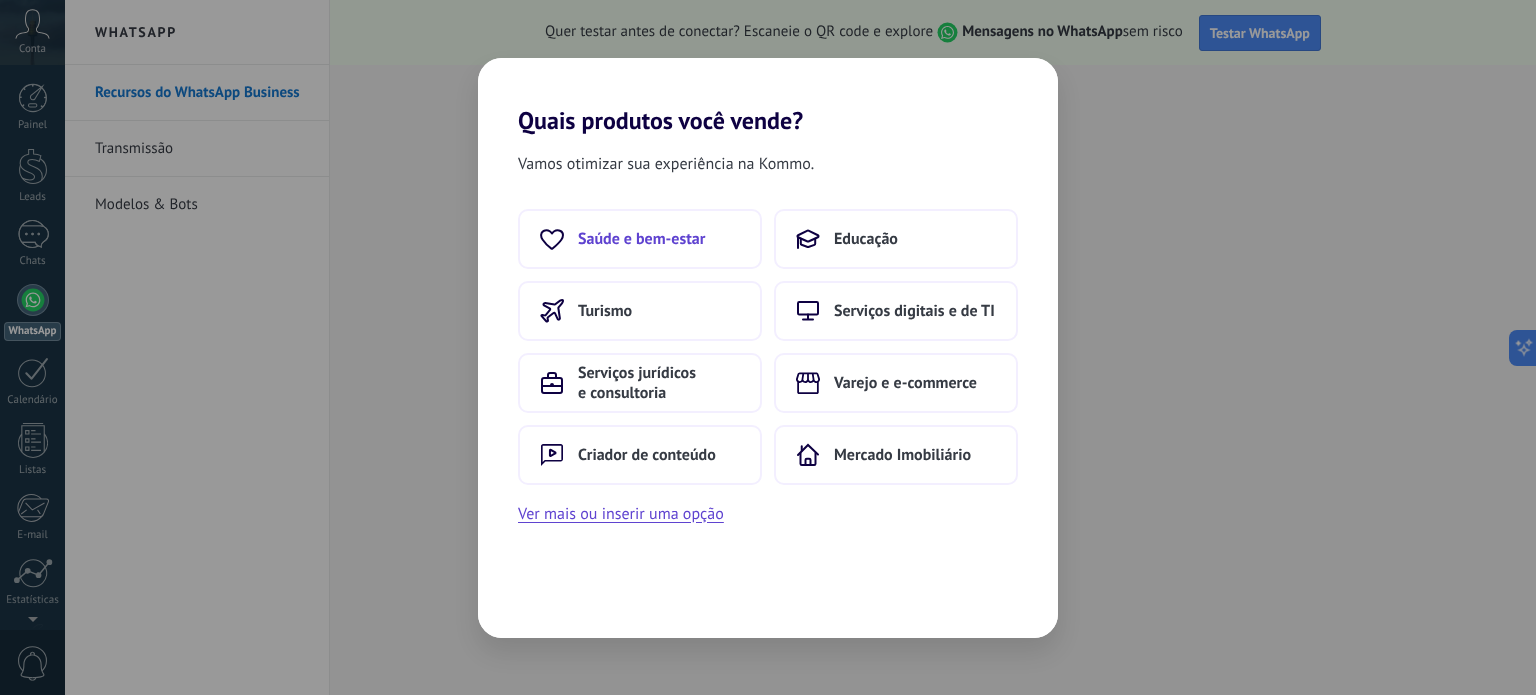 click on "Saúde e bem-estar" at bounding box center (641, 239) 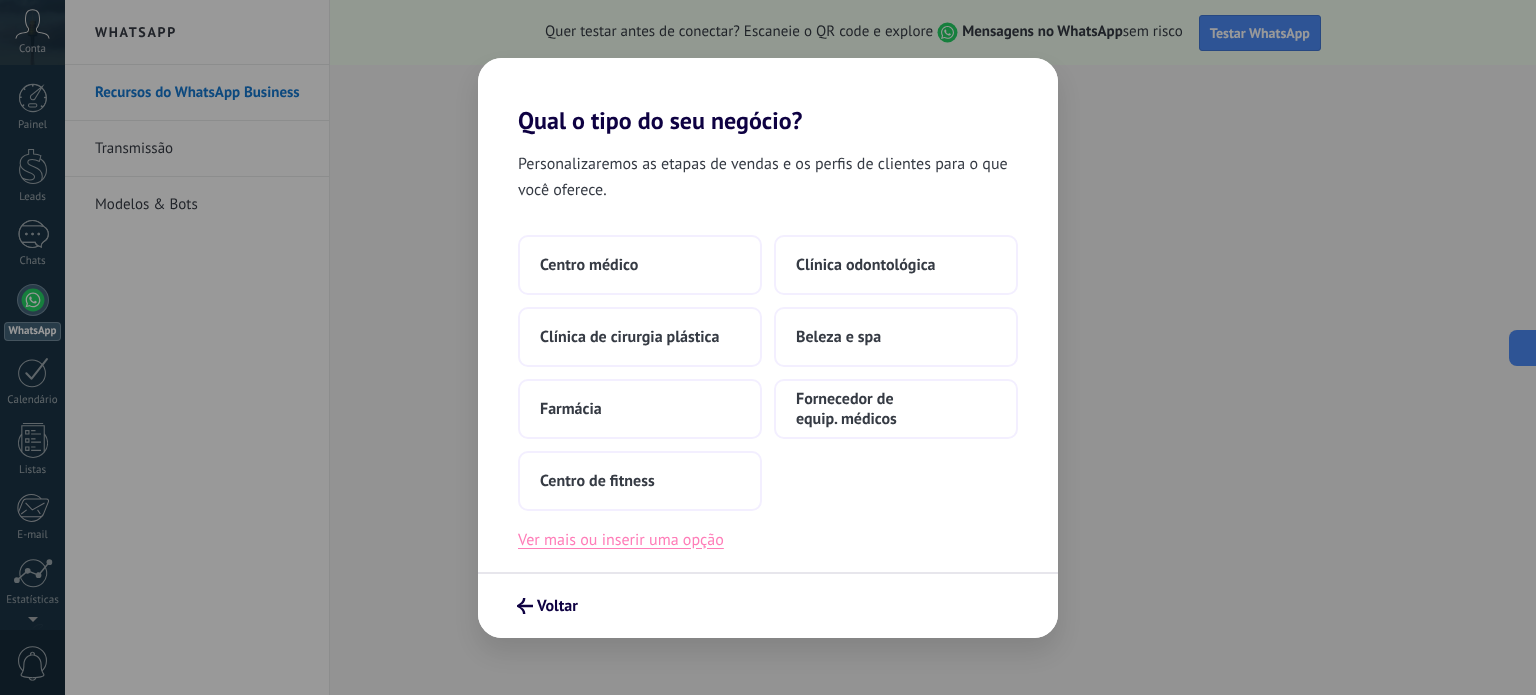 click on "Ver mais ou inserir uma opção" at bounding box center [621, 540] 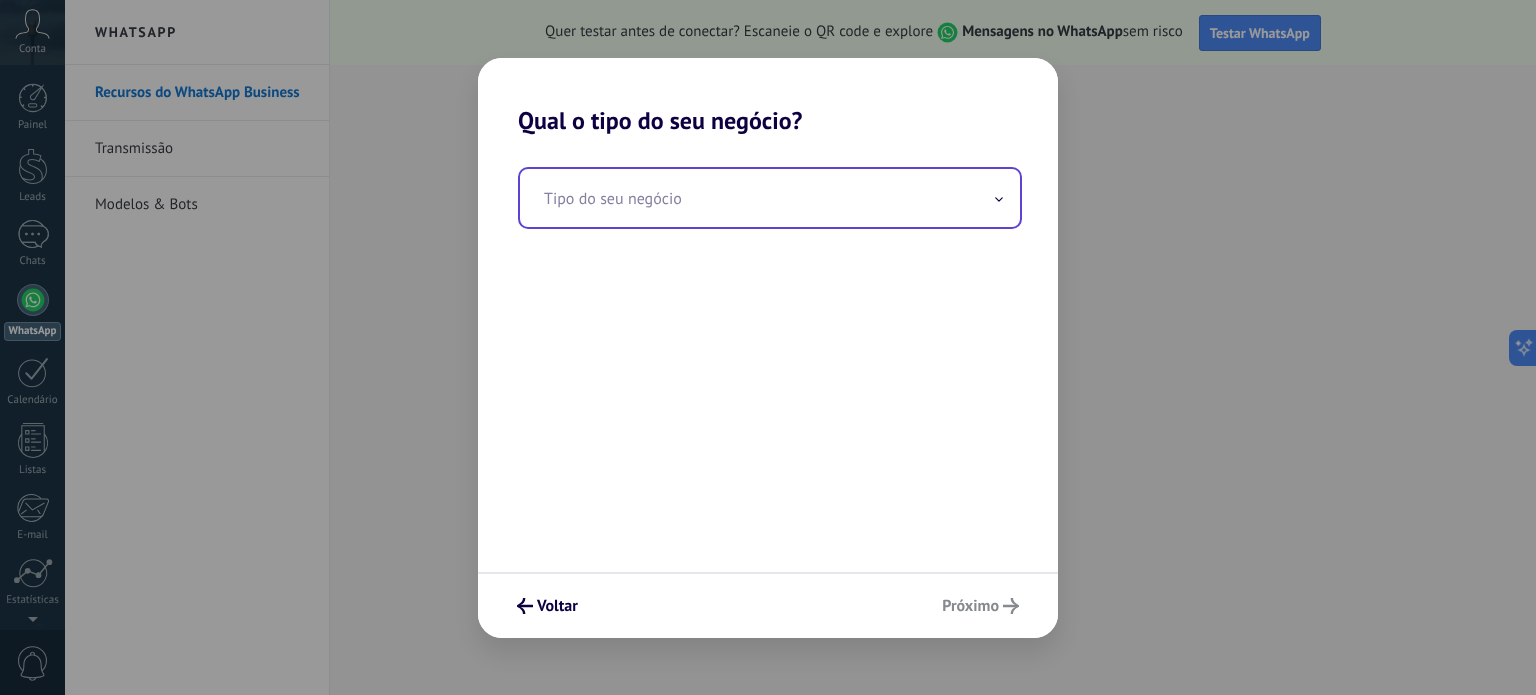 click at bounding box center [770, 198] 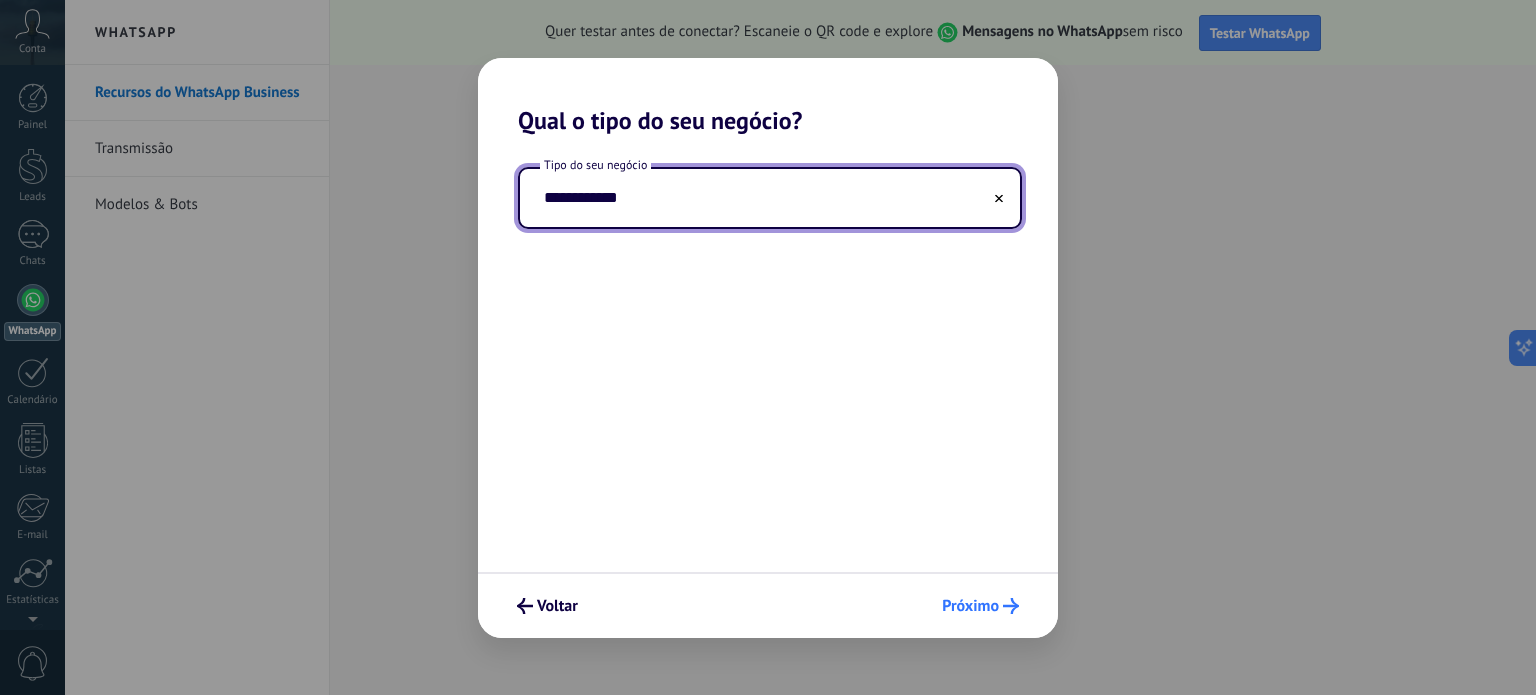 type on "**********" 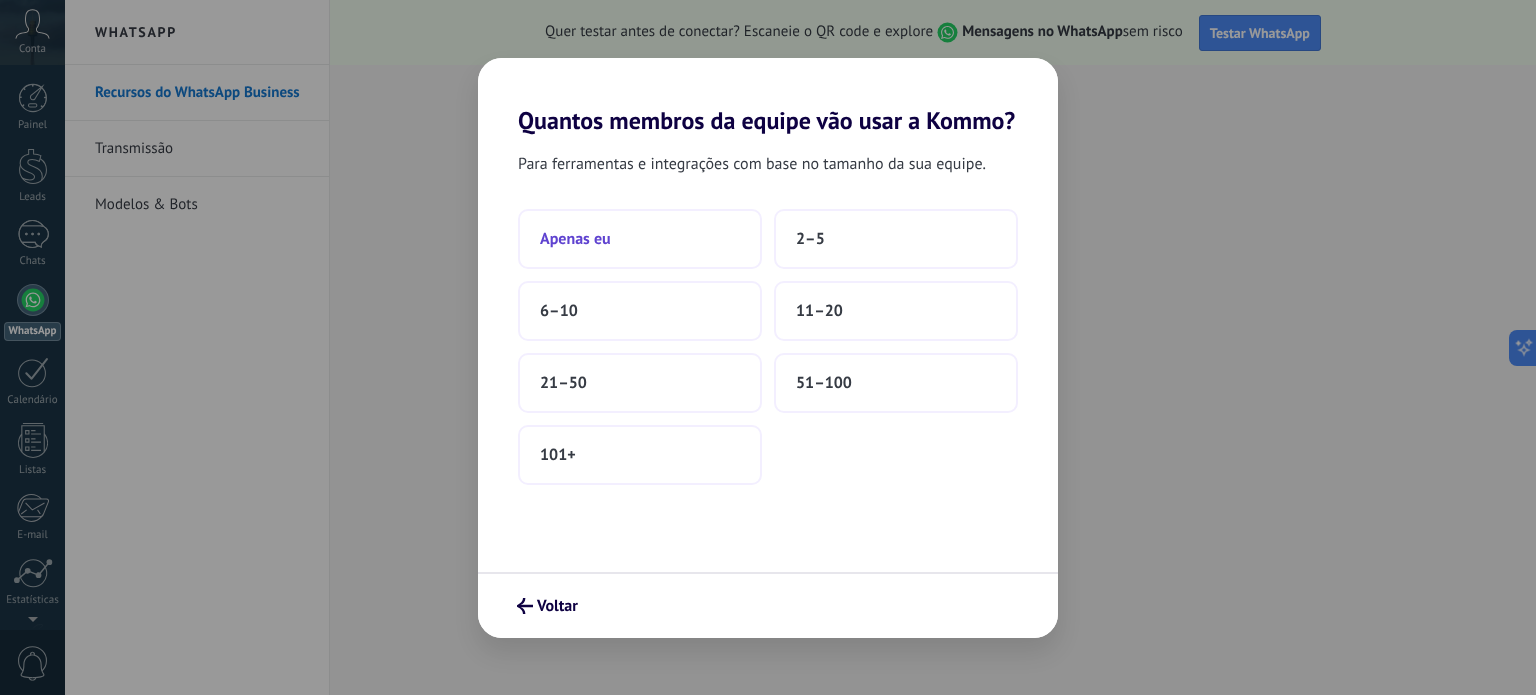 click on "Apenas eu" at bounding box center (640, 239) 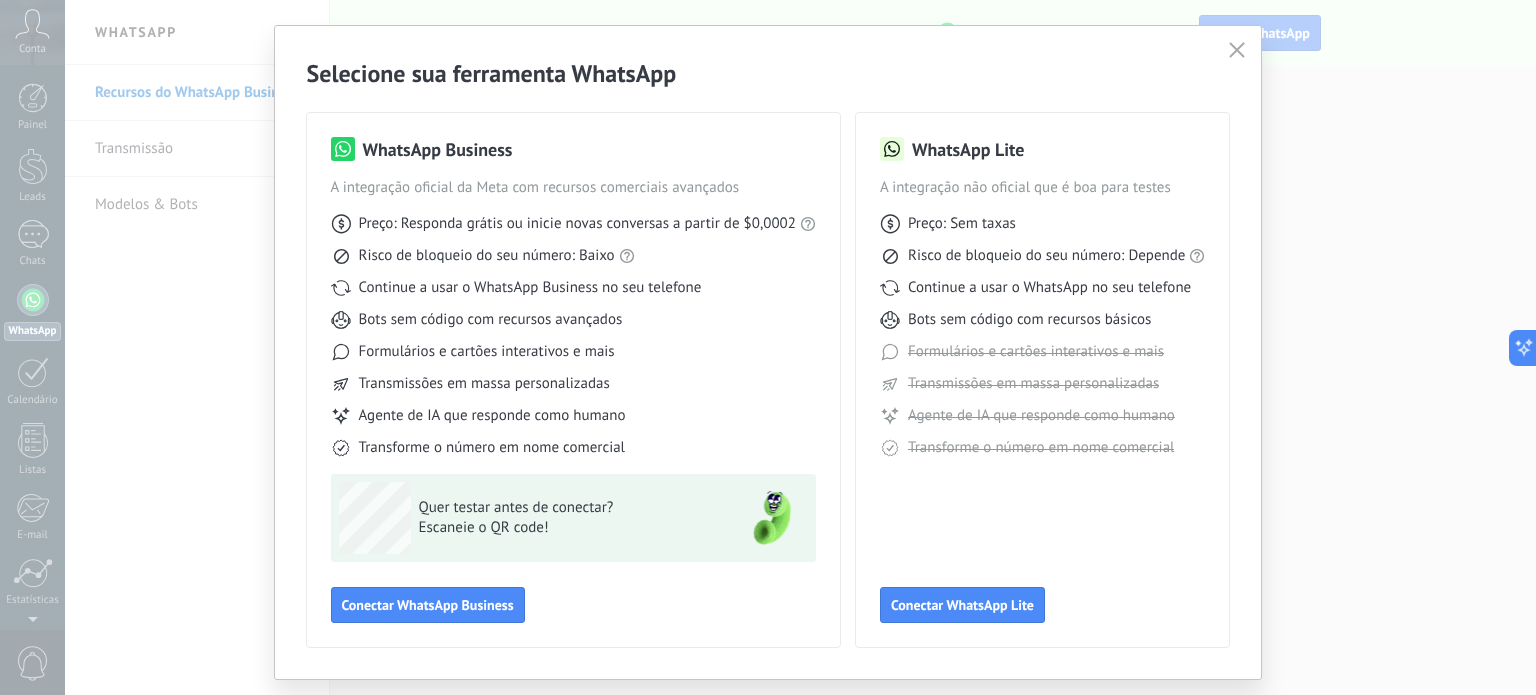 scroll, scrollTop: 42, scrollLeft: 0, axis: vertical 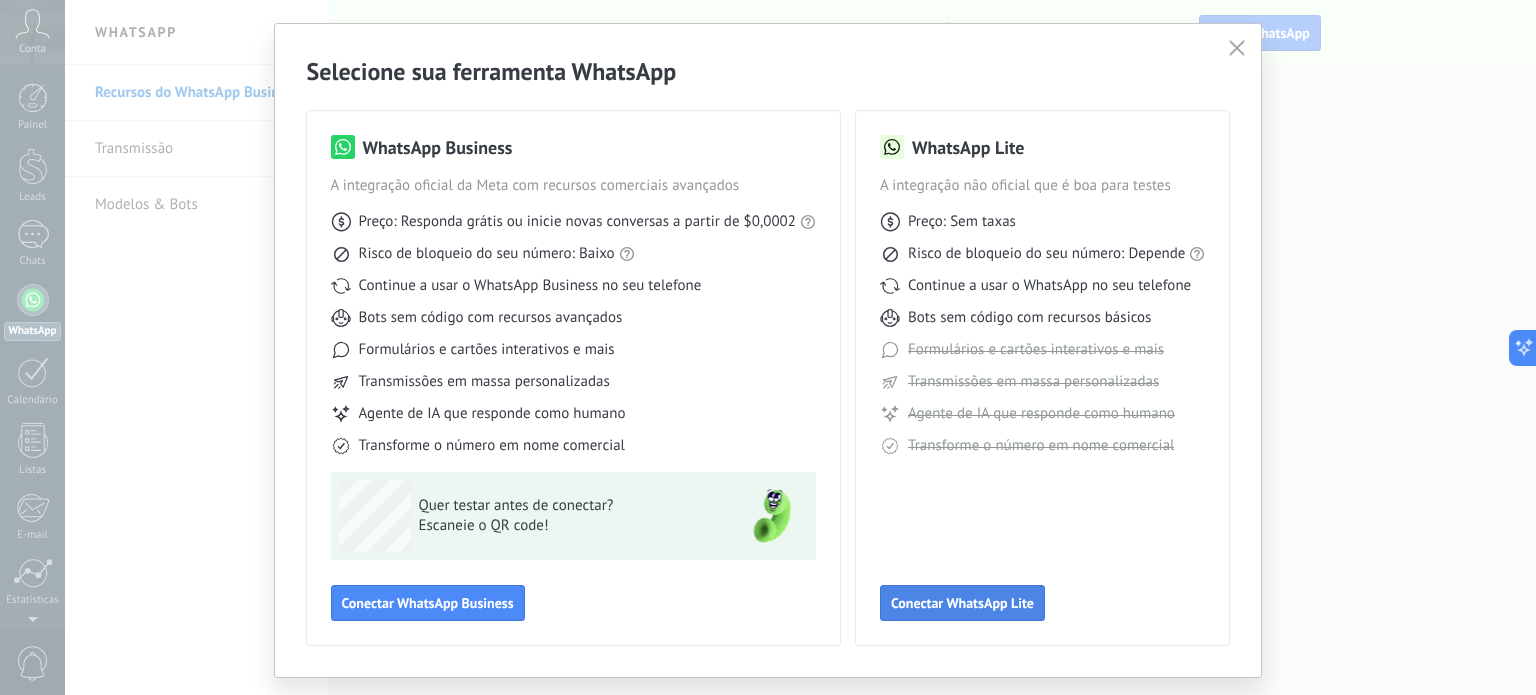 click on "Conectar WhatsApp Lite" at bounding box center (428, 603) 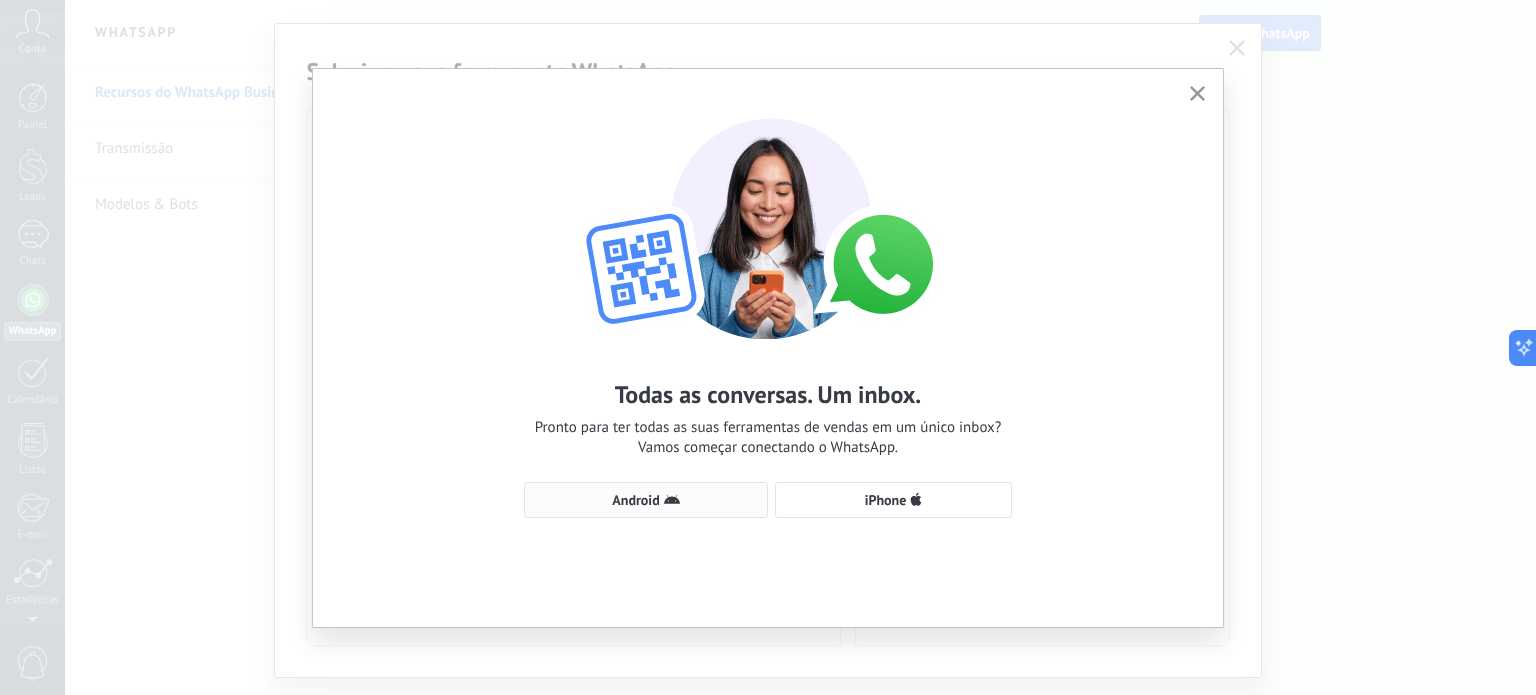 click on "Android" at bounding box center (646, 500) 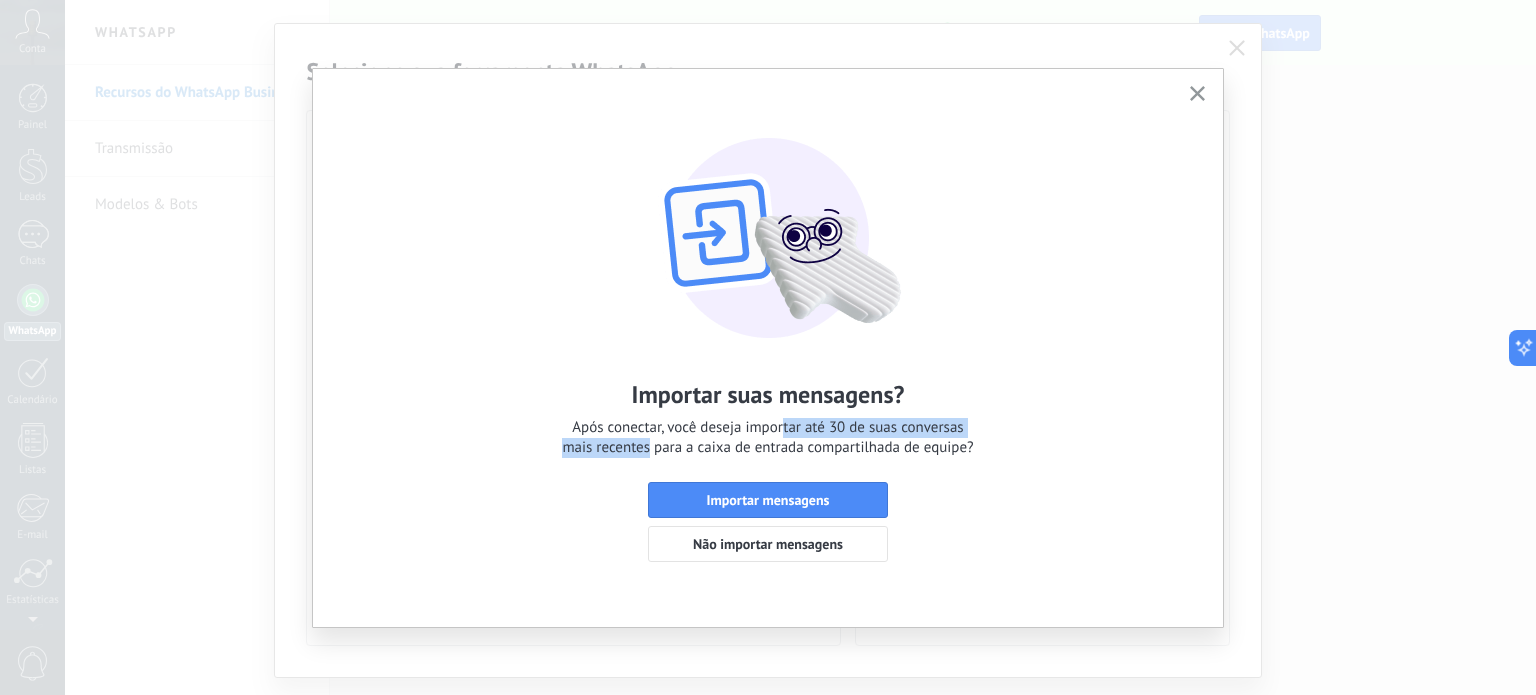 drag, startPoint x: 649, startPoint y: 452, endPoint x: 784, endPoint y: 435, distance: 136.06616 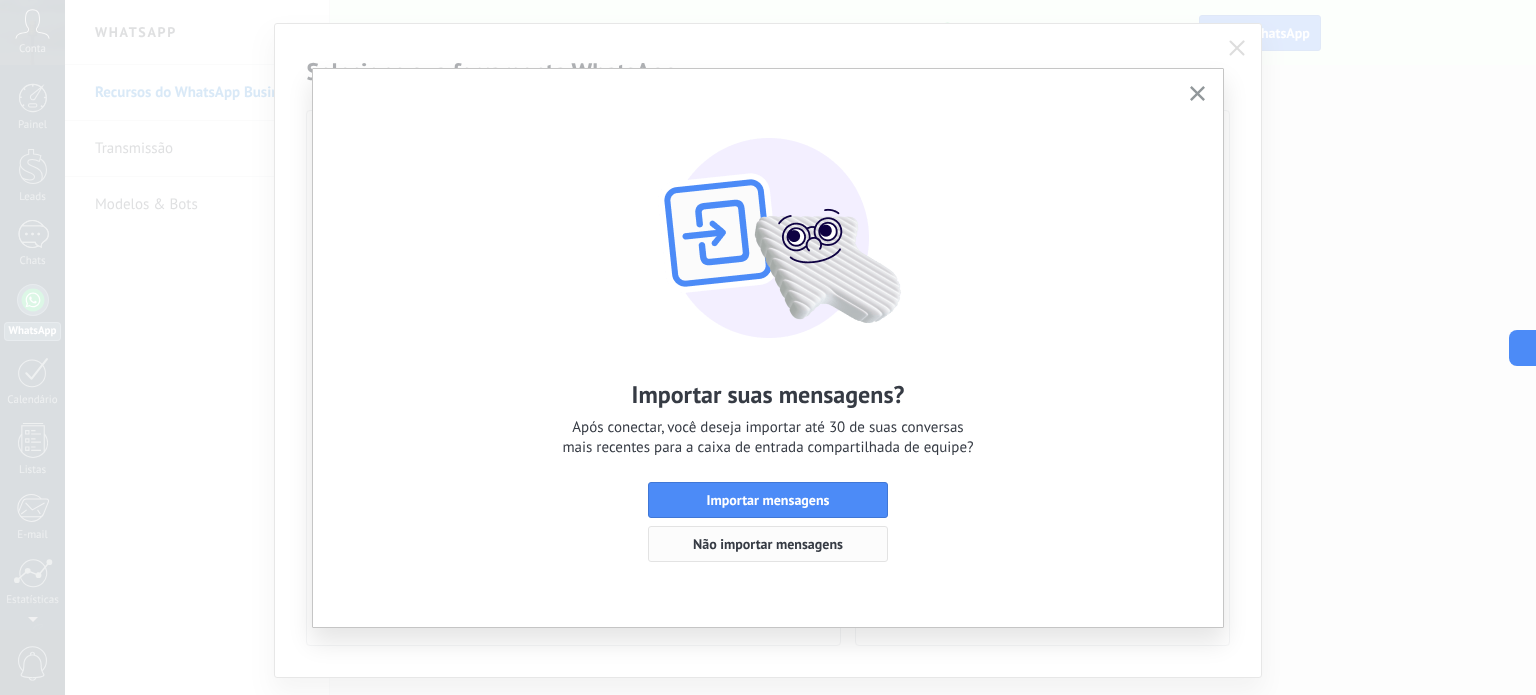 click on "Não importar mensagens" at bounding box center [768, 544] 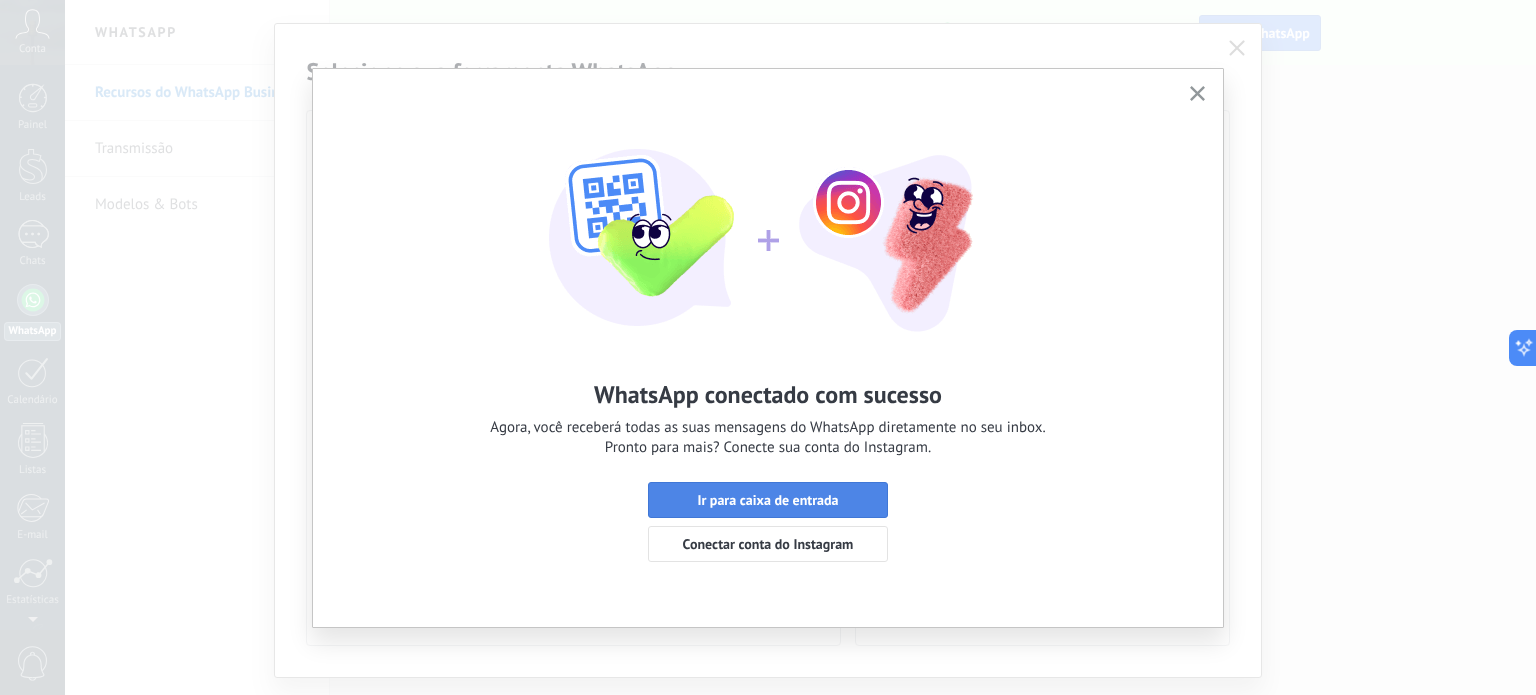 click on "Ir para caixa de entrada" at bounding box center (767, 500) 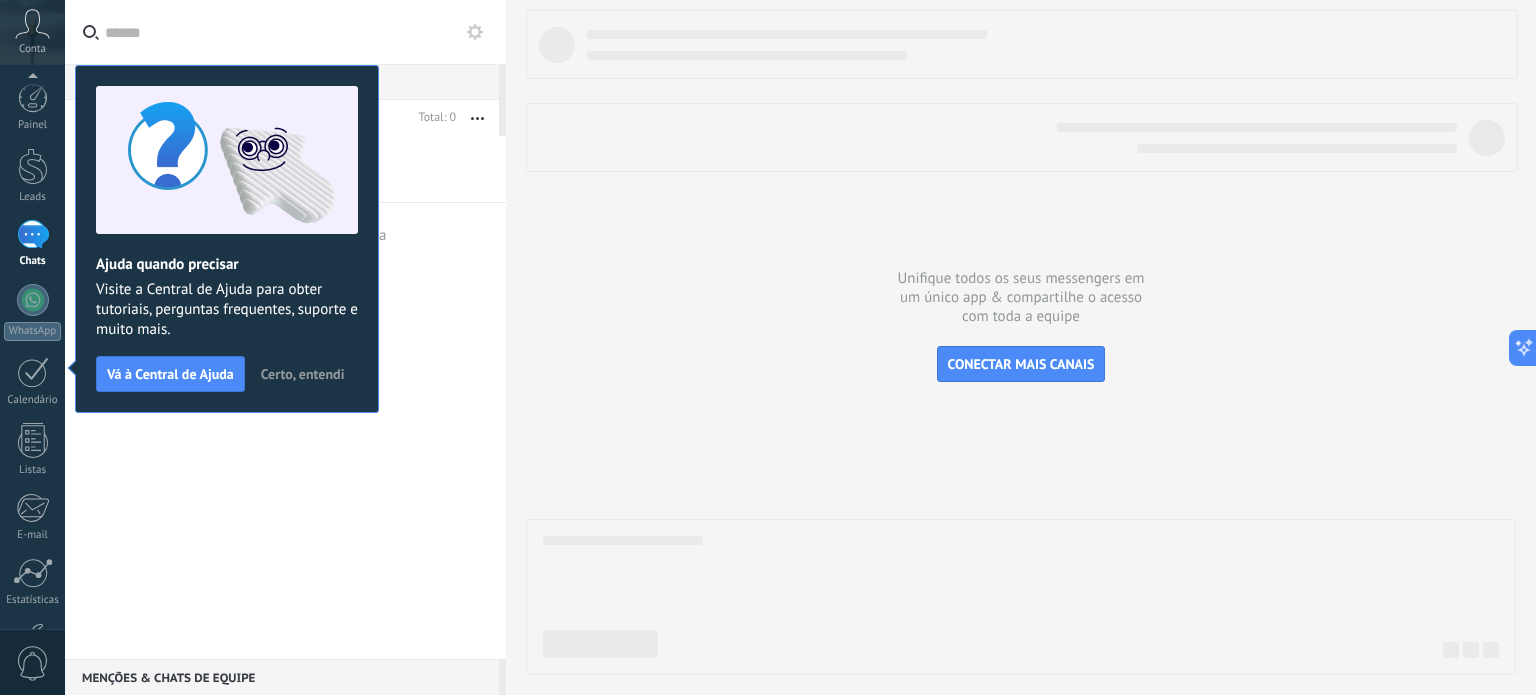 scroll, scrollTop: 136, scrollLeft: 0, axis: vertical 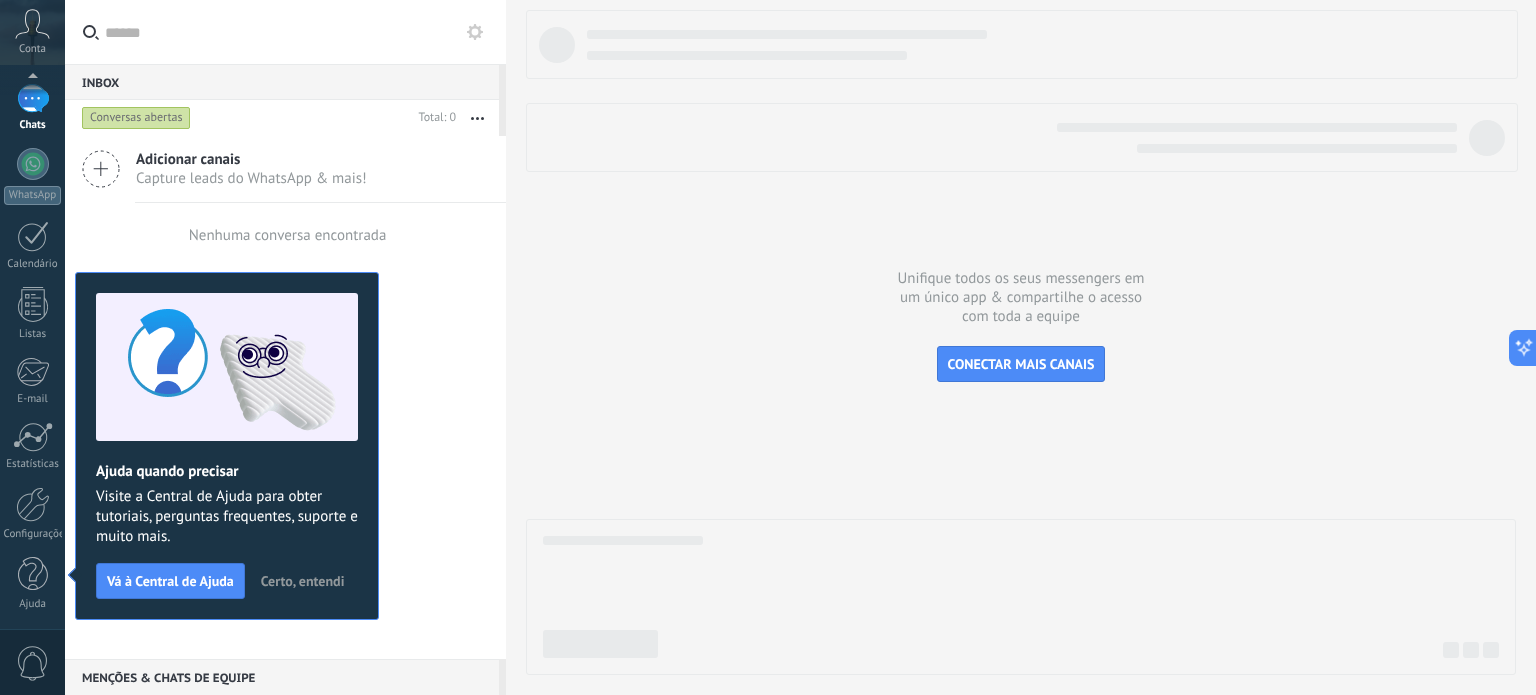 click on "Certo, entendi" at bounding box center [303, 581] 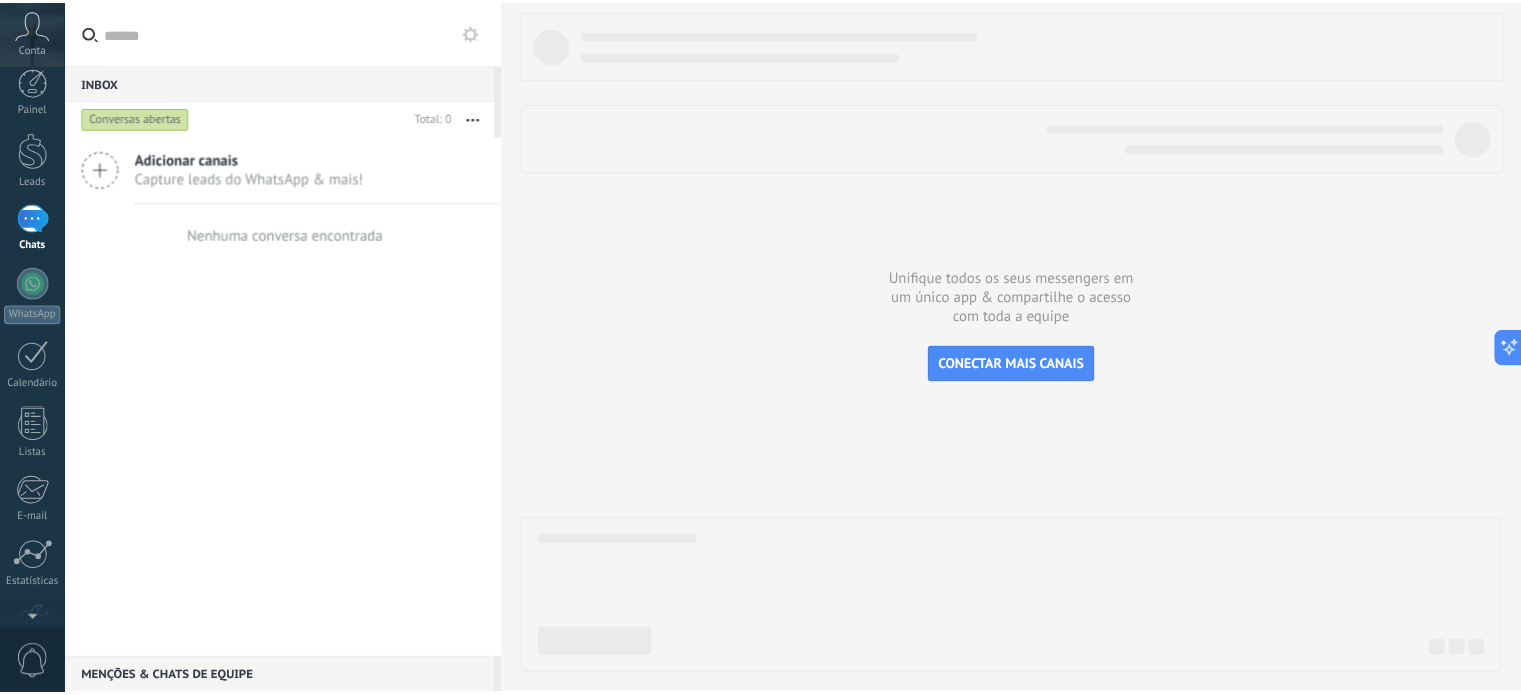 scroll, scrollTop: 0, scrollLeft: 0, axis: both 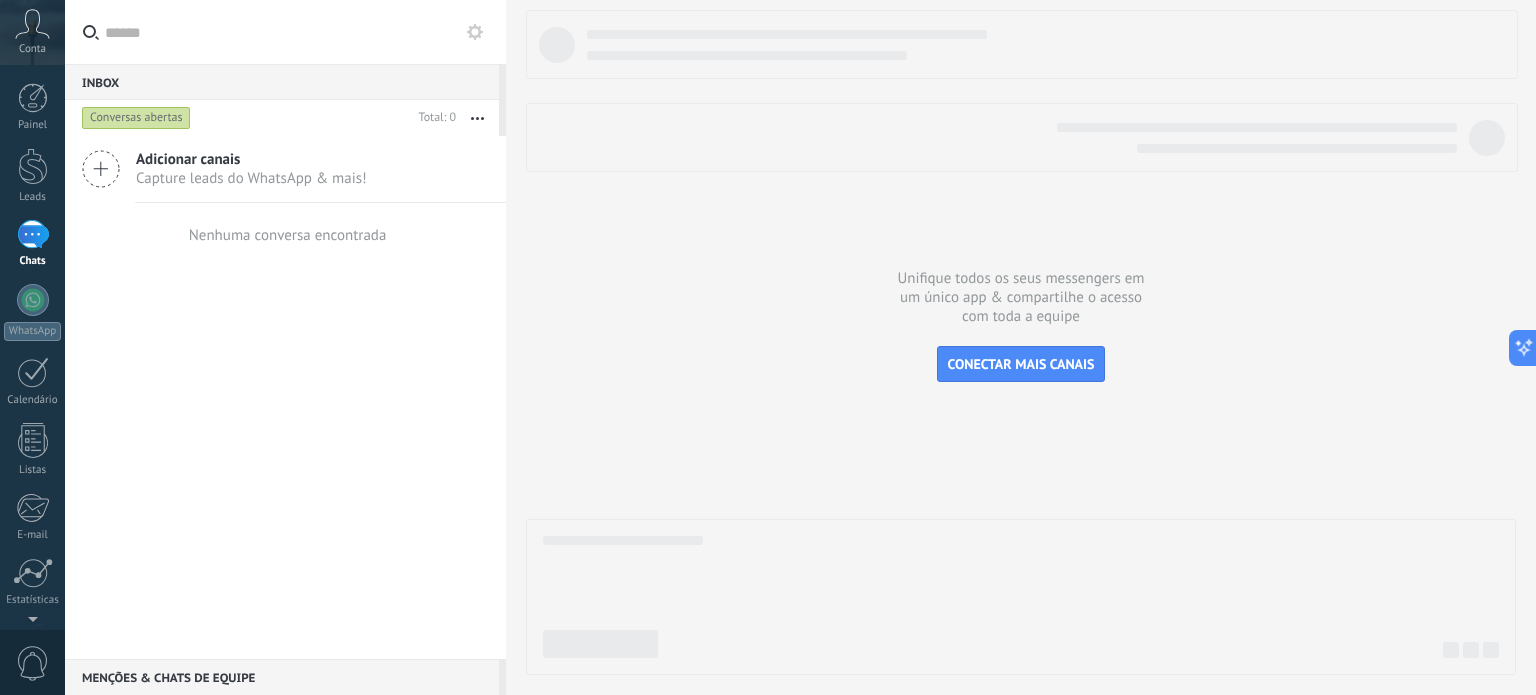 click at bounding box center (33, 234) 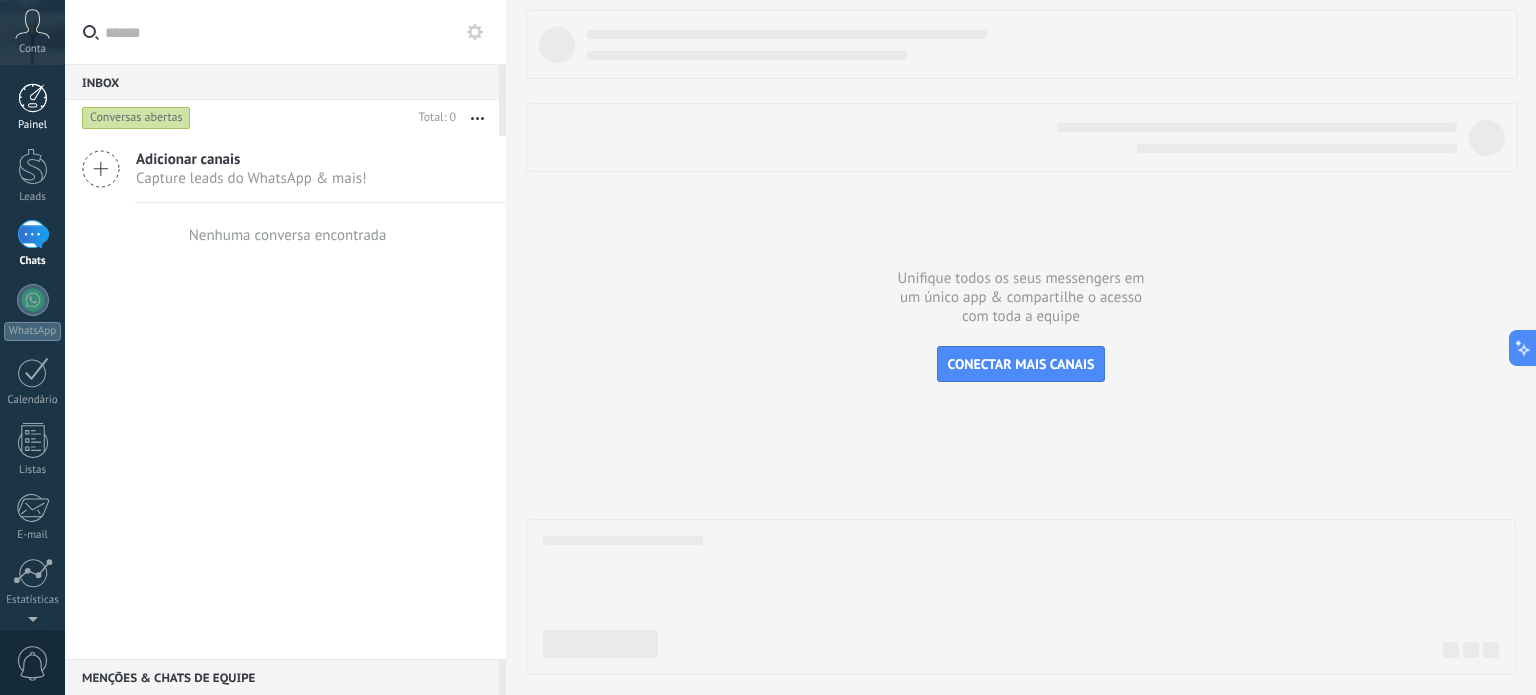 click at bounding box center [33, 98] 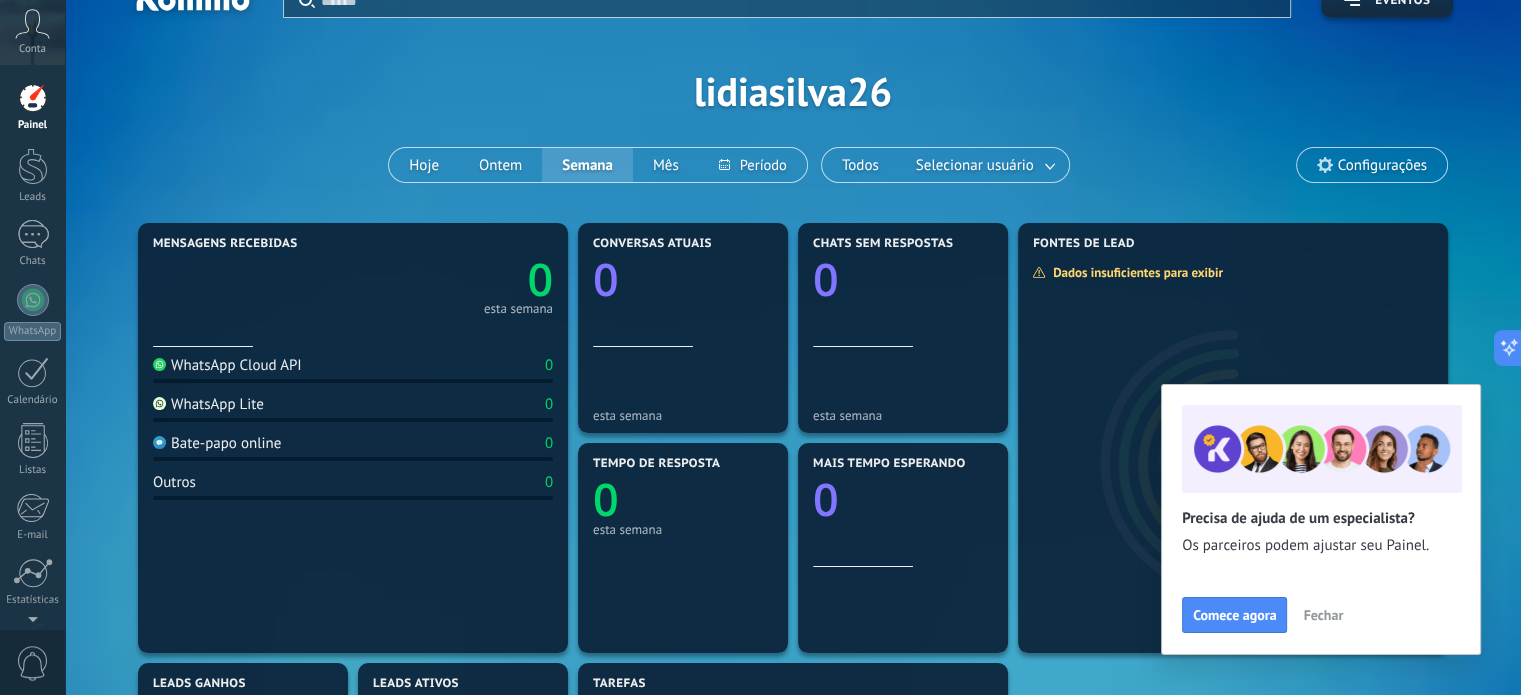 scroll, scrollTop: 38, scrollLeft: 0, axis: vertical 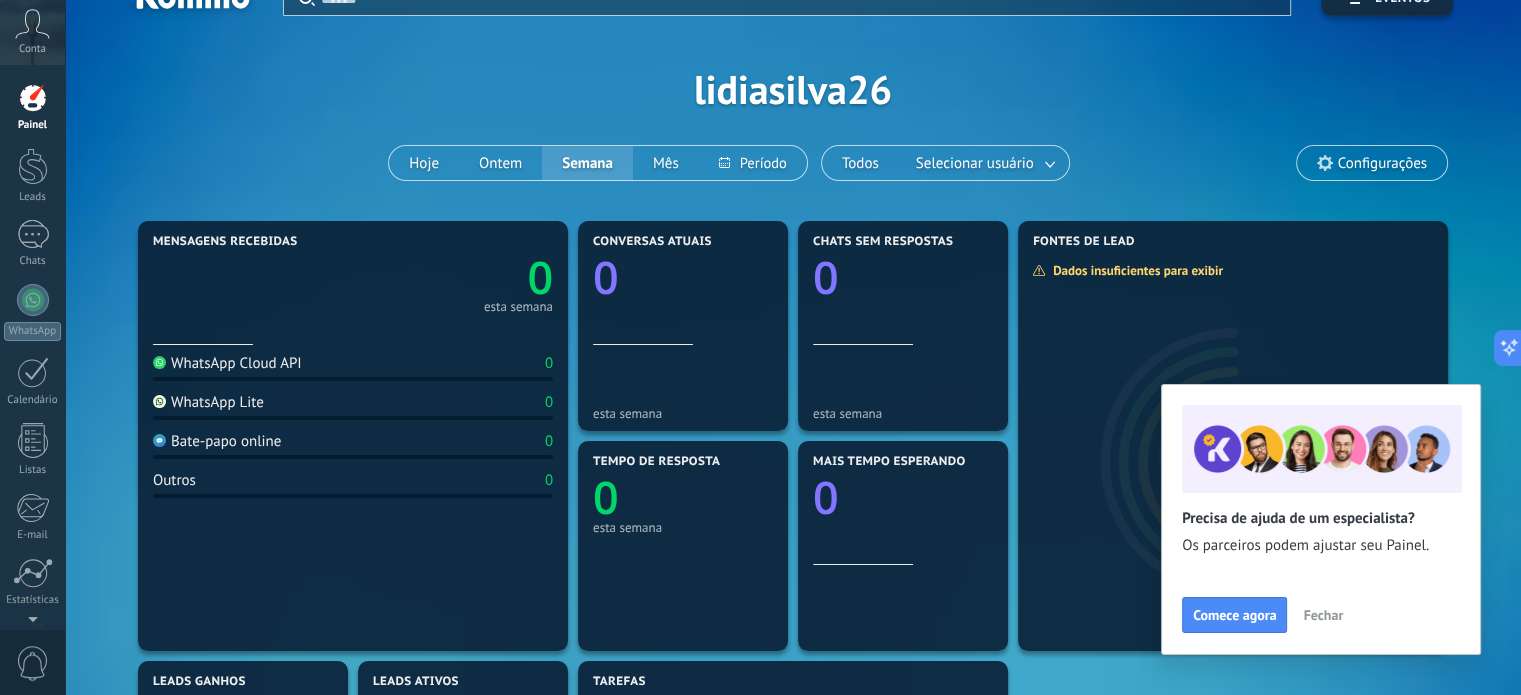 click on "Fechar" at bounding box center [1323, 615] 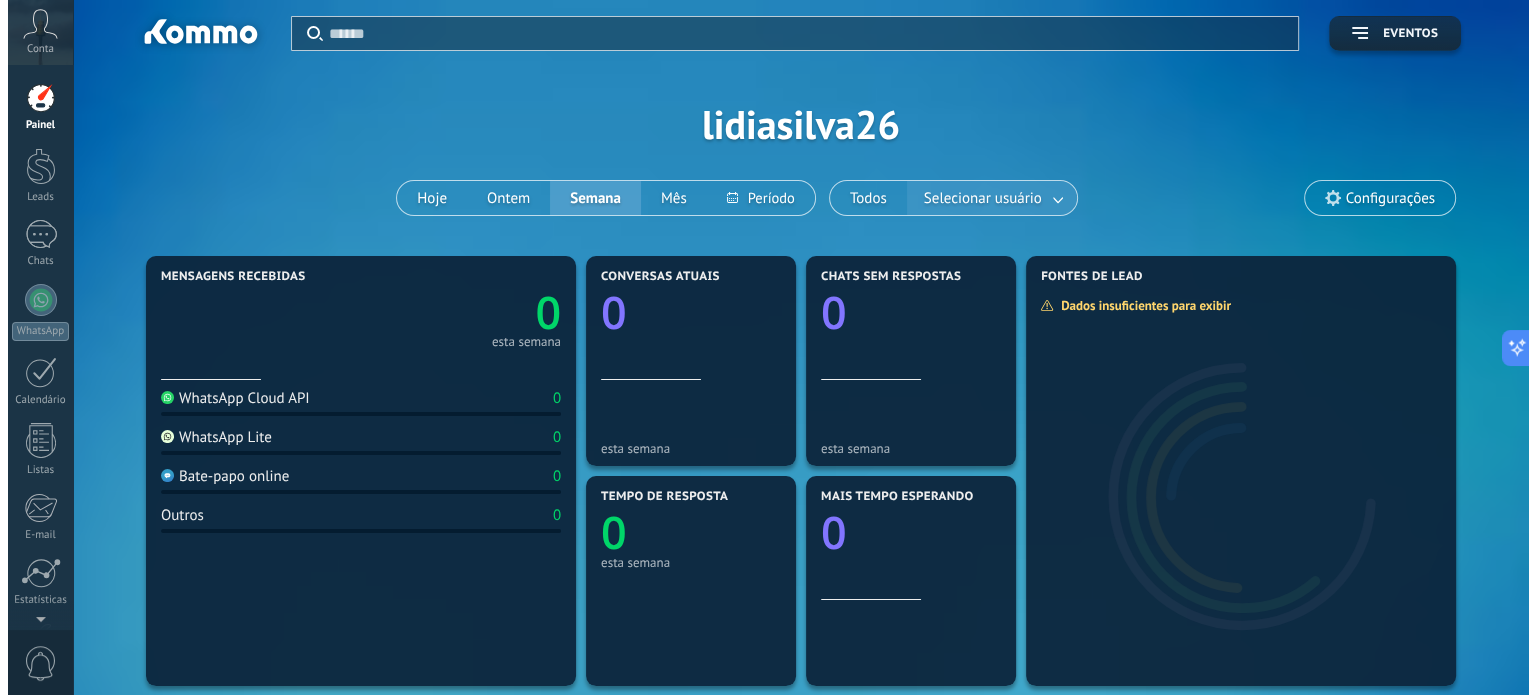 scroll, scrollTop: 0, scrollLeft: 0, axis: both 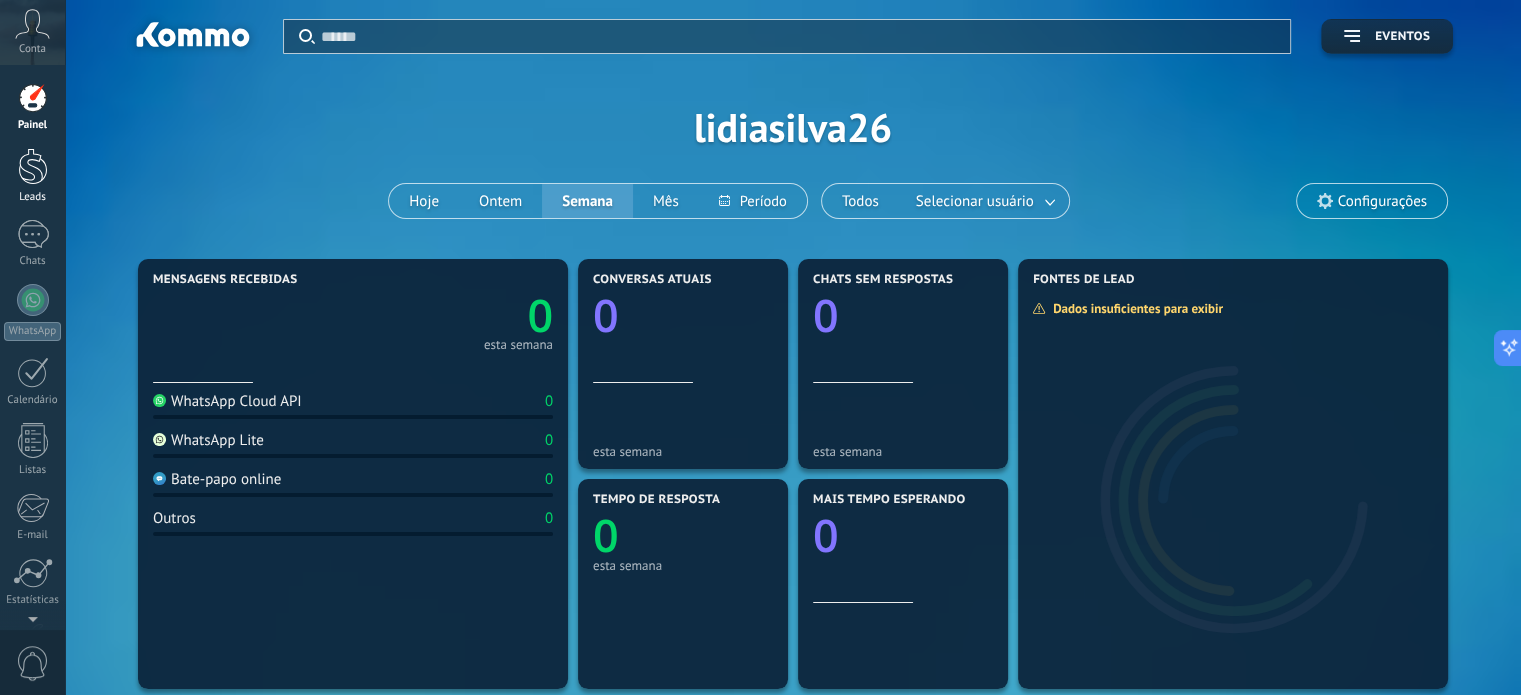 click on "Leads" at bounding box center [32, 176] 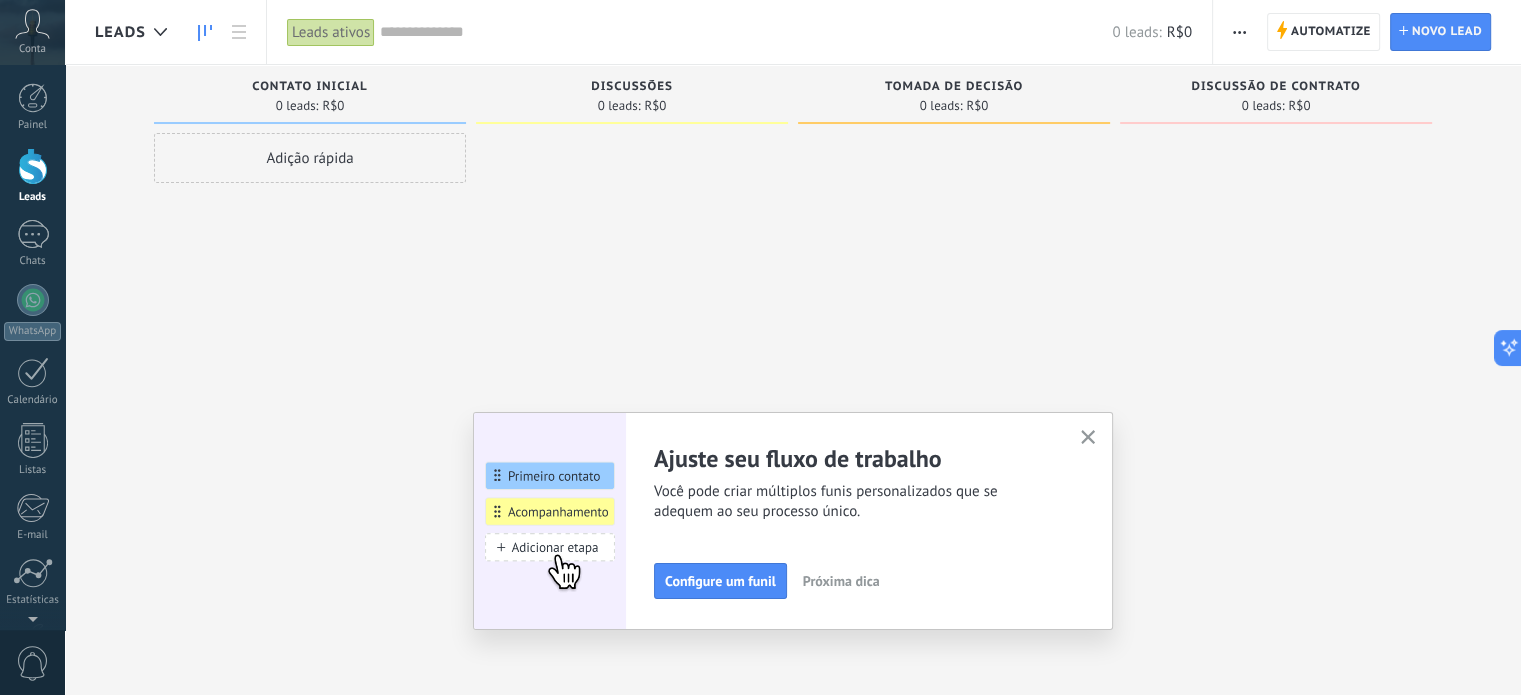 click at bounding box center (1088, 437) 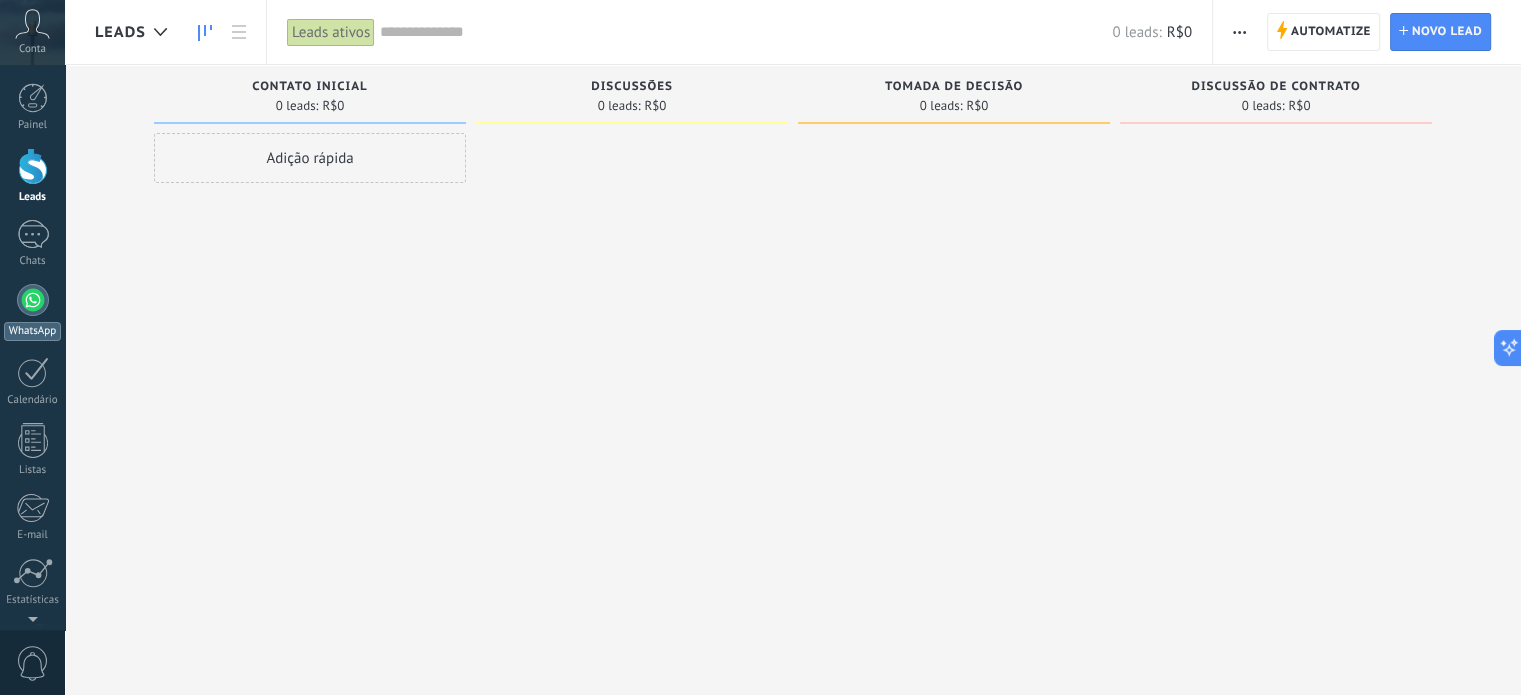 click at bounding box center (33, 300) 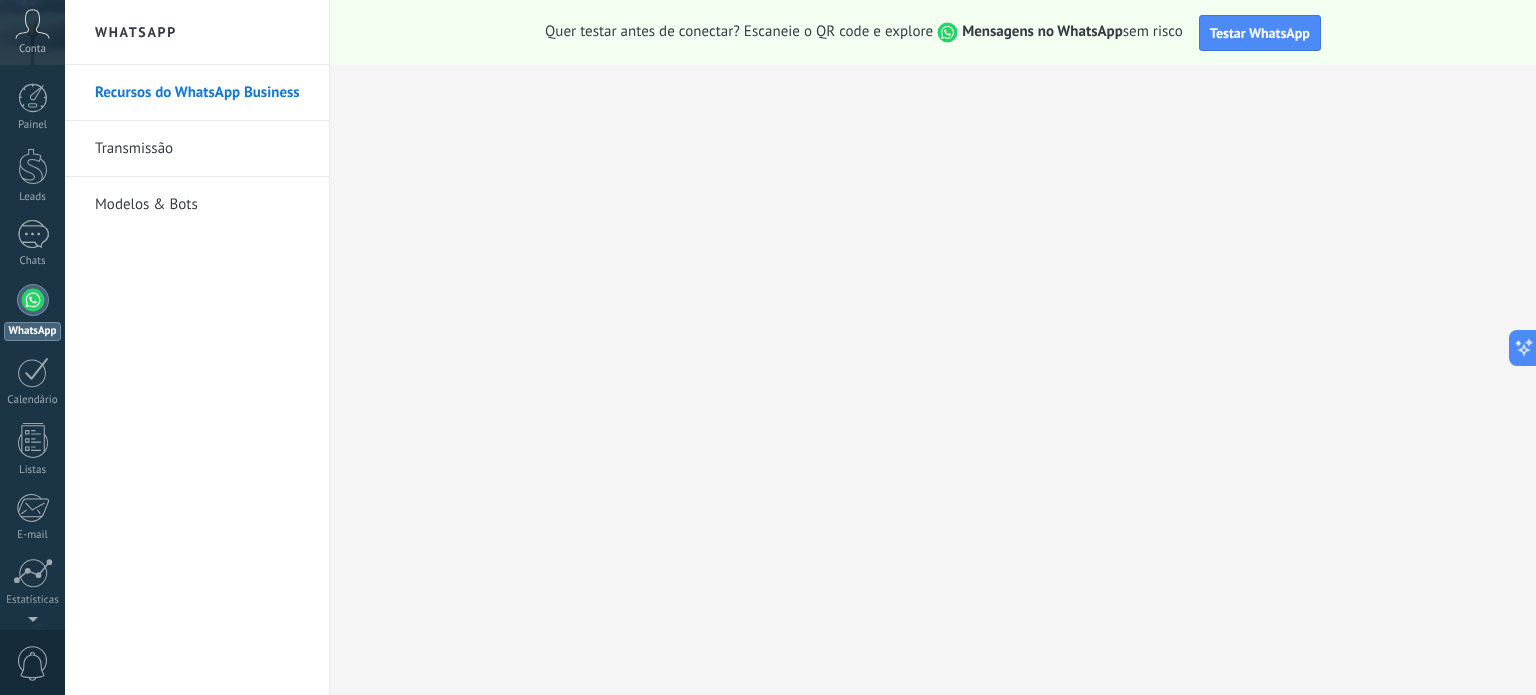 click on "Transmissão" at bounding box center (202, 149) 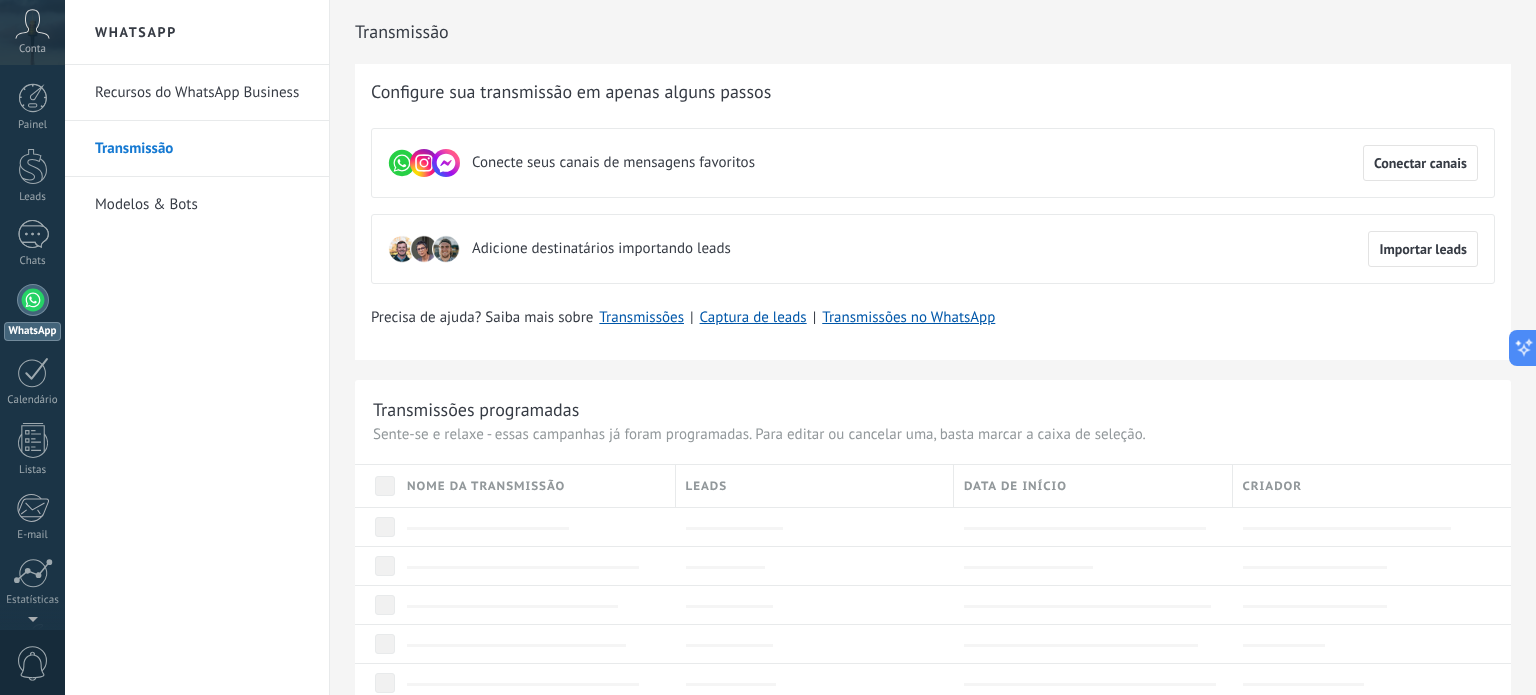 click on "Recursos do WhatsApp Business" at bounding box center [202, 93] 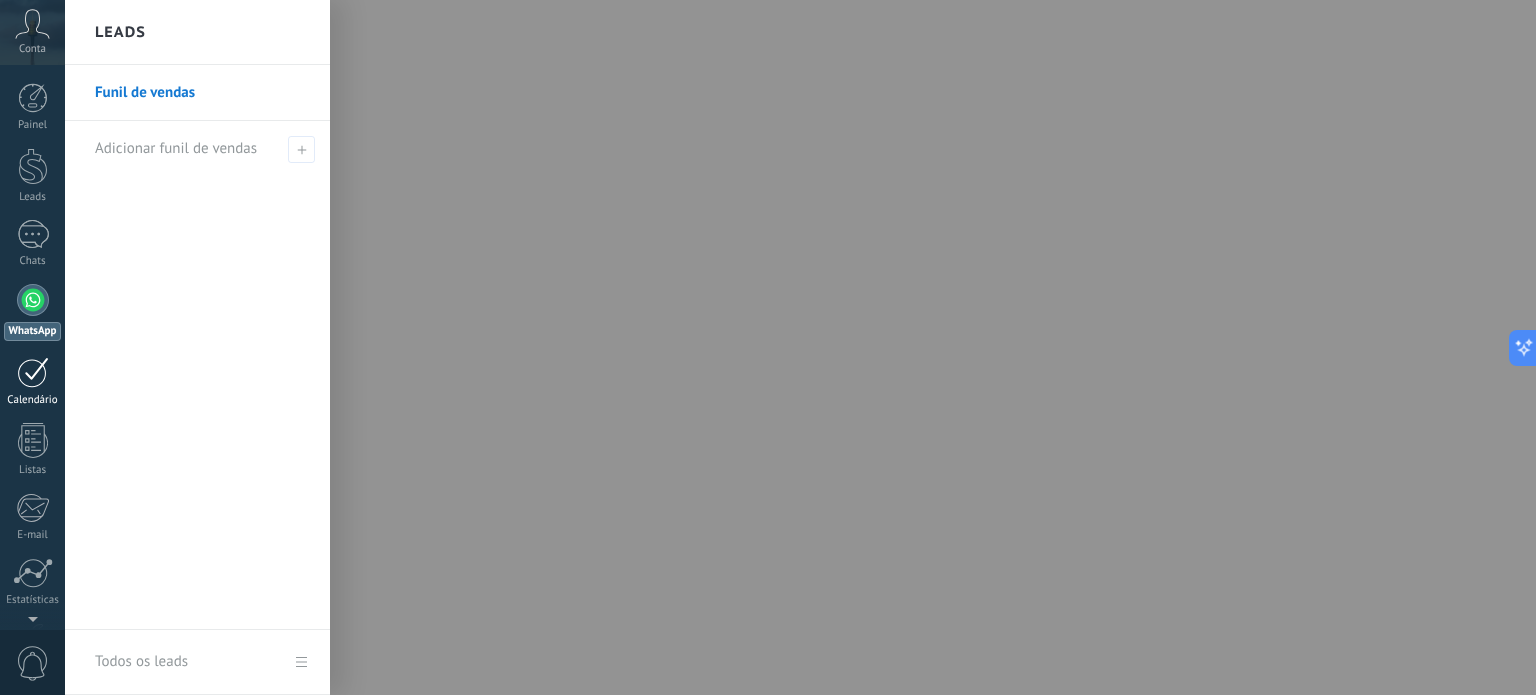 click at bounding box center [33, 372] 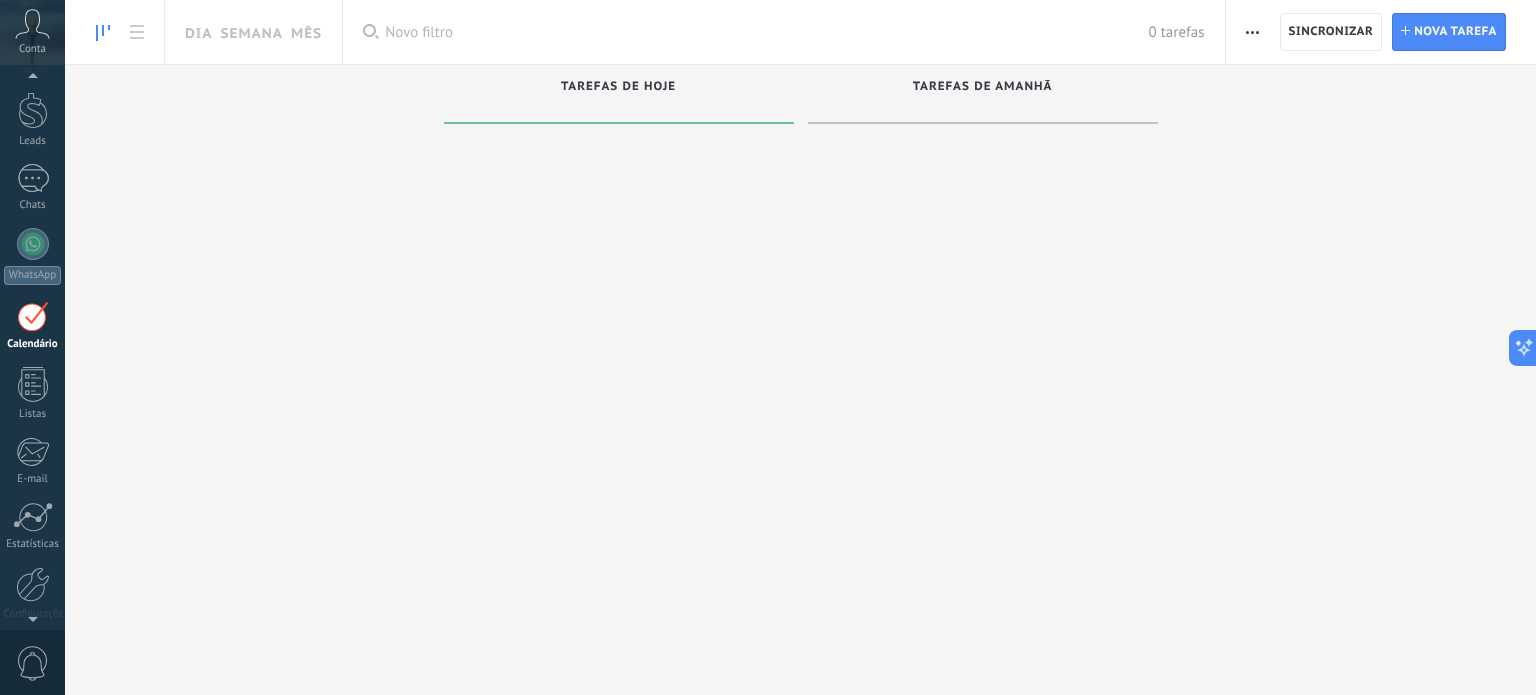 scroll, scrollTop: 0, scrollLeft: 0, axis: both 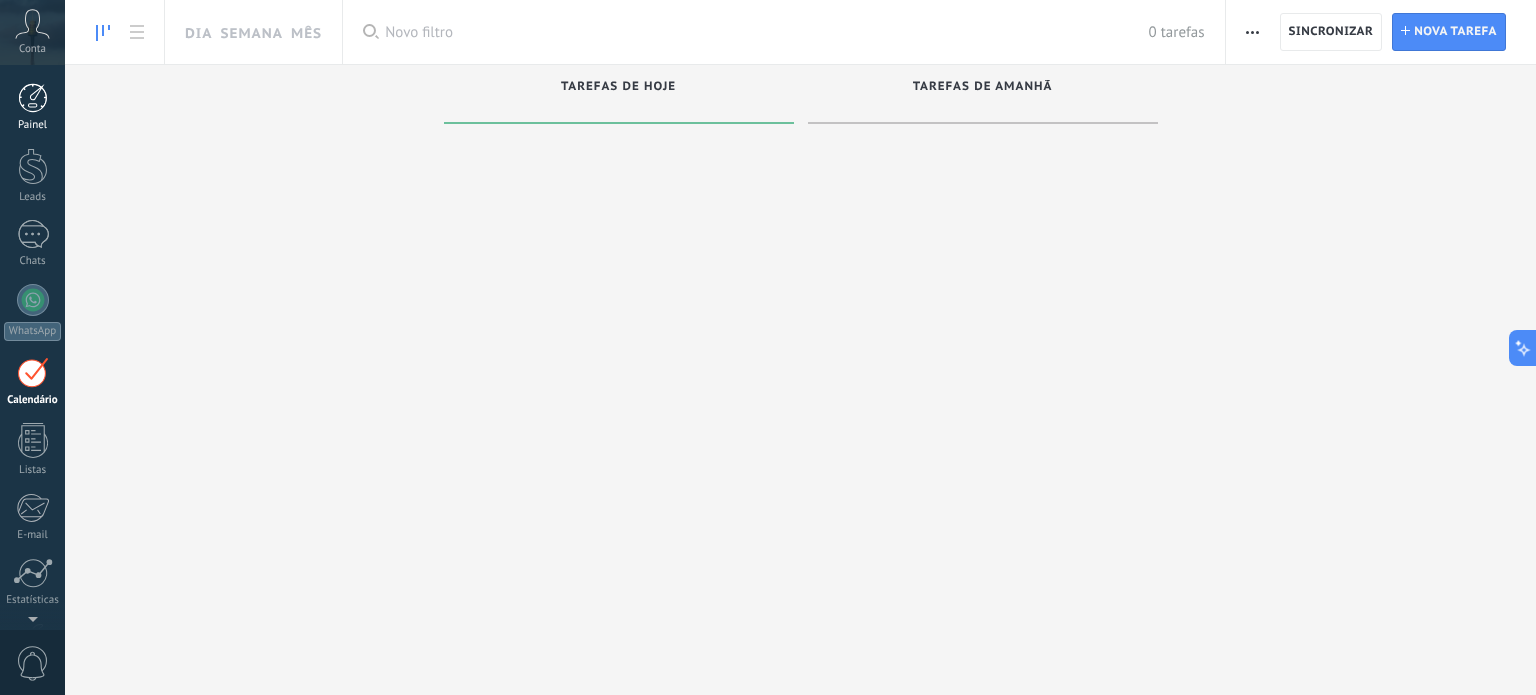 click at bounding box center (33, 98) 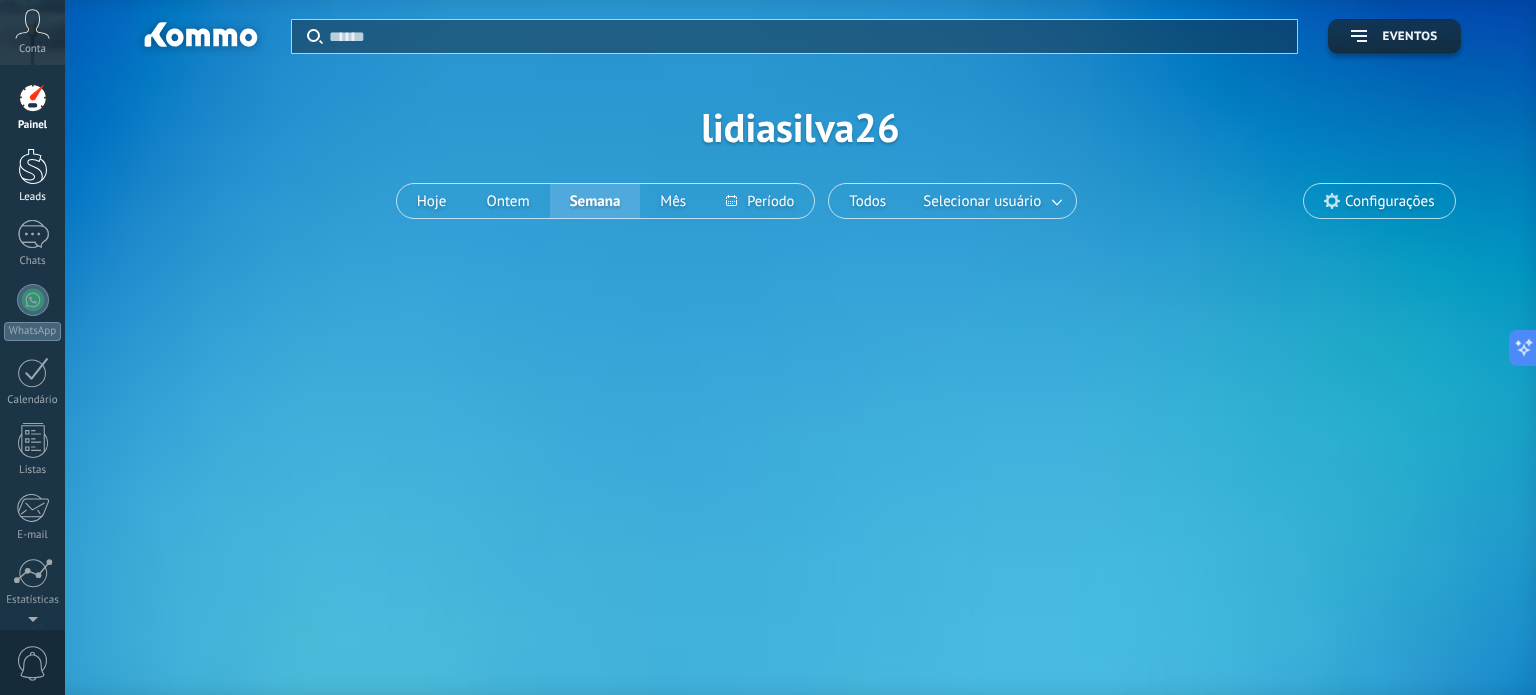 click at bounding box center (33, 166) 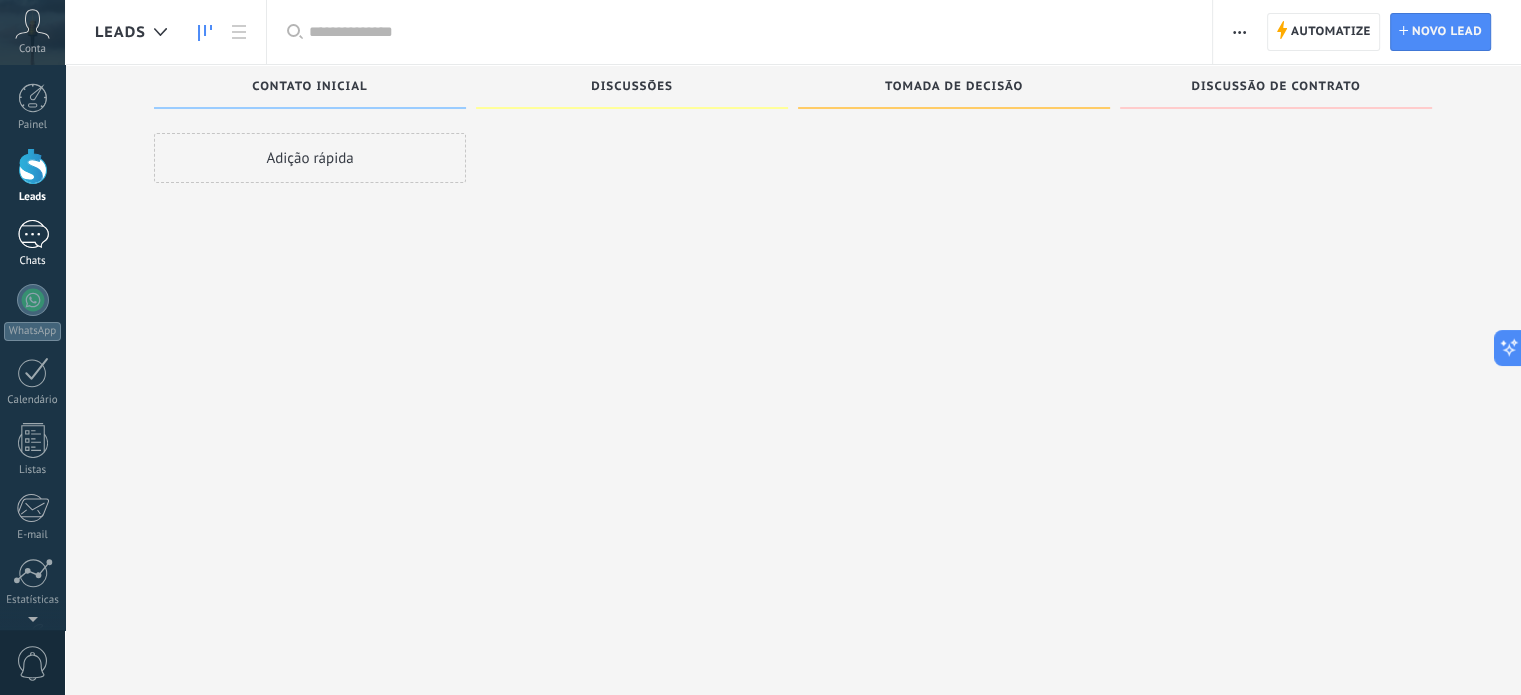 click at bounding box center (33, 234) 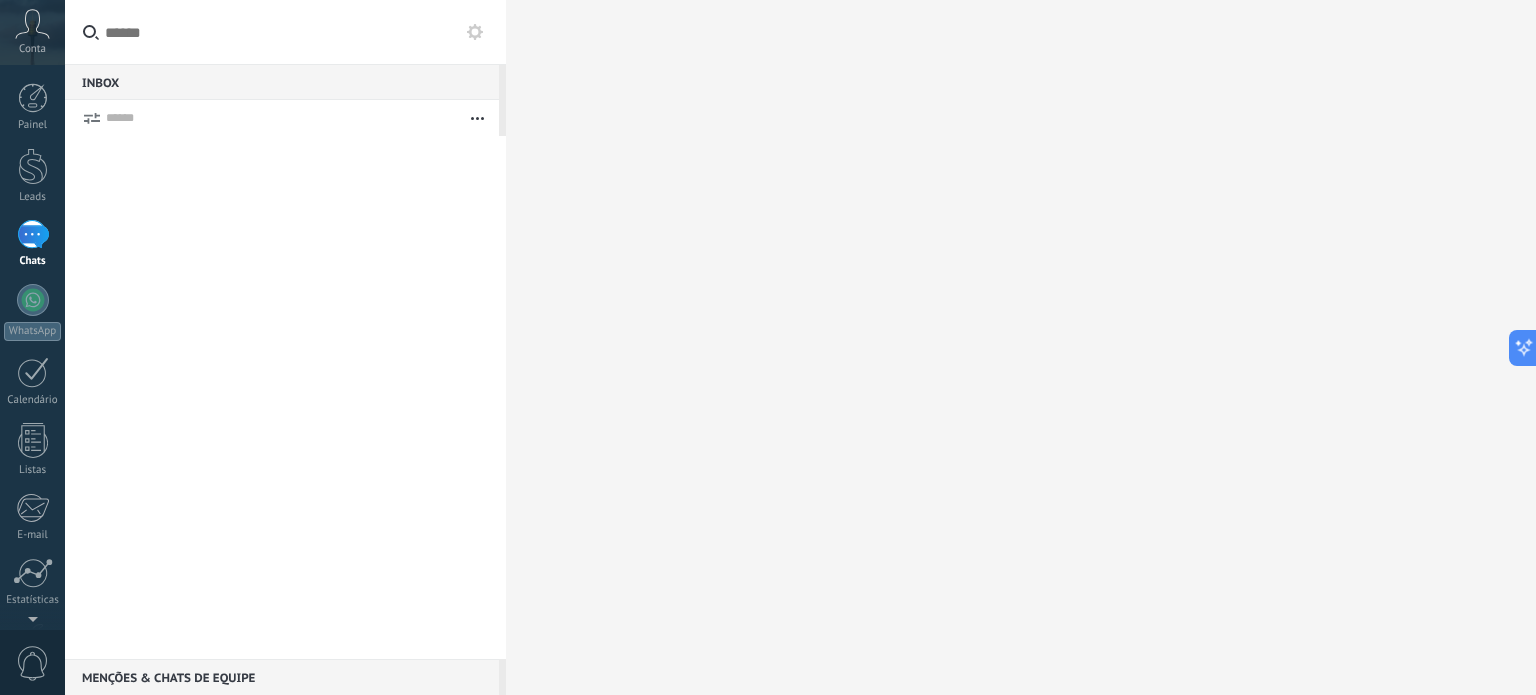 click at bounding box center (285, 397) 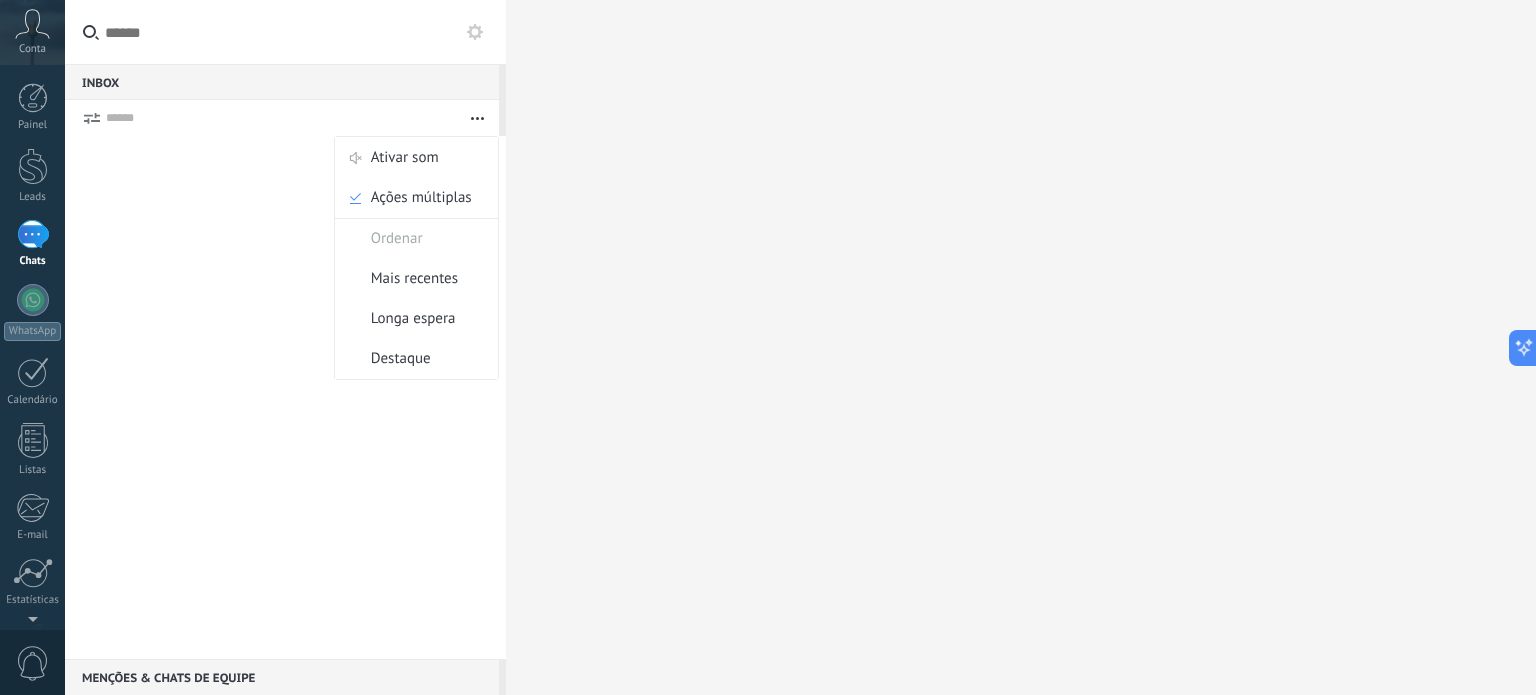 click at bounding box center [477, 118] 